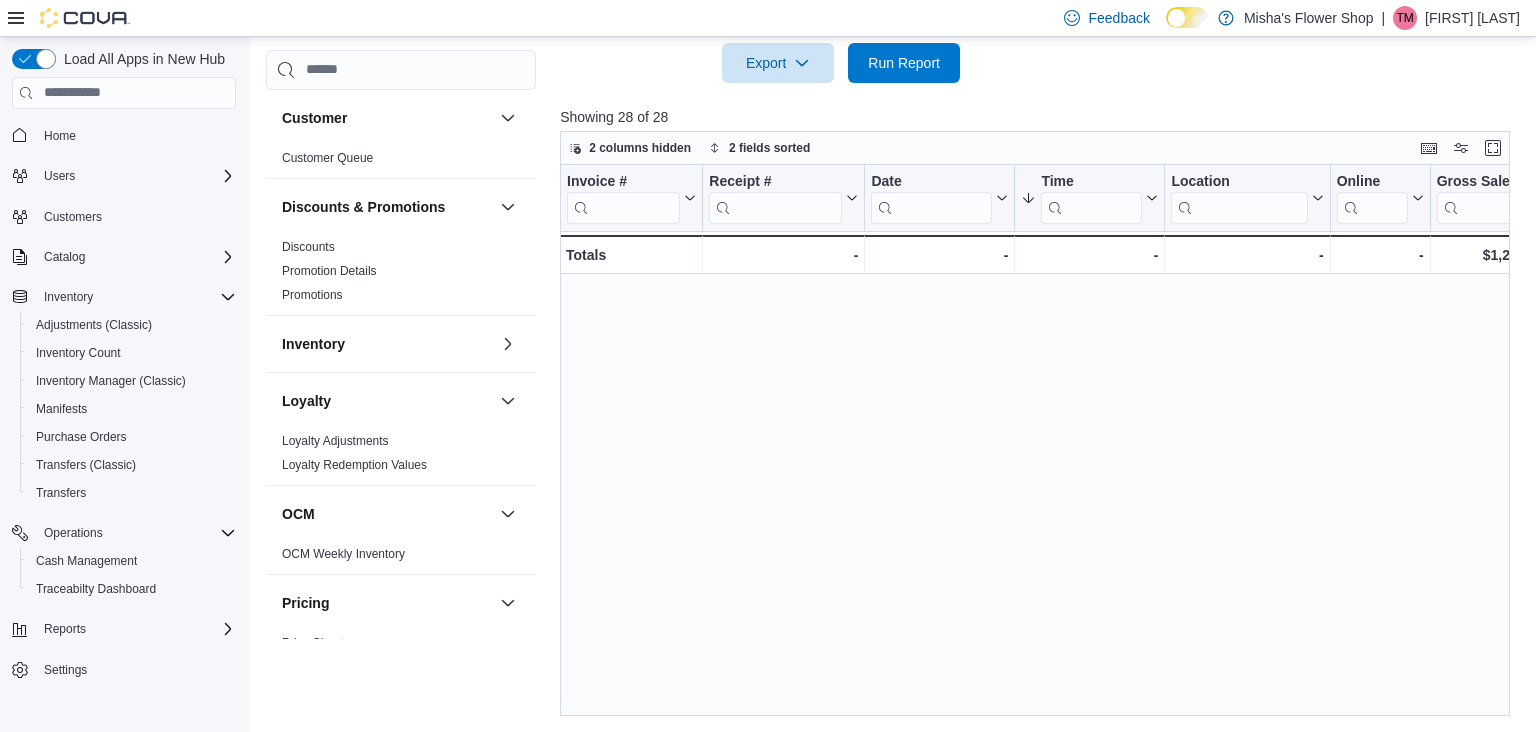 scroll, scrollTop: 669, scrollLeft: 0, axis: vertical 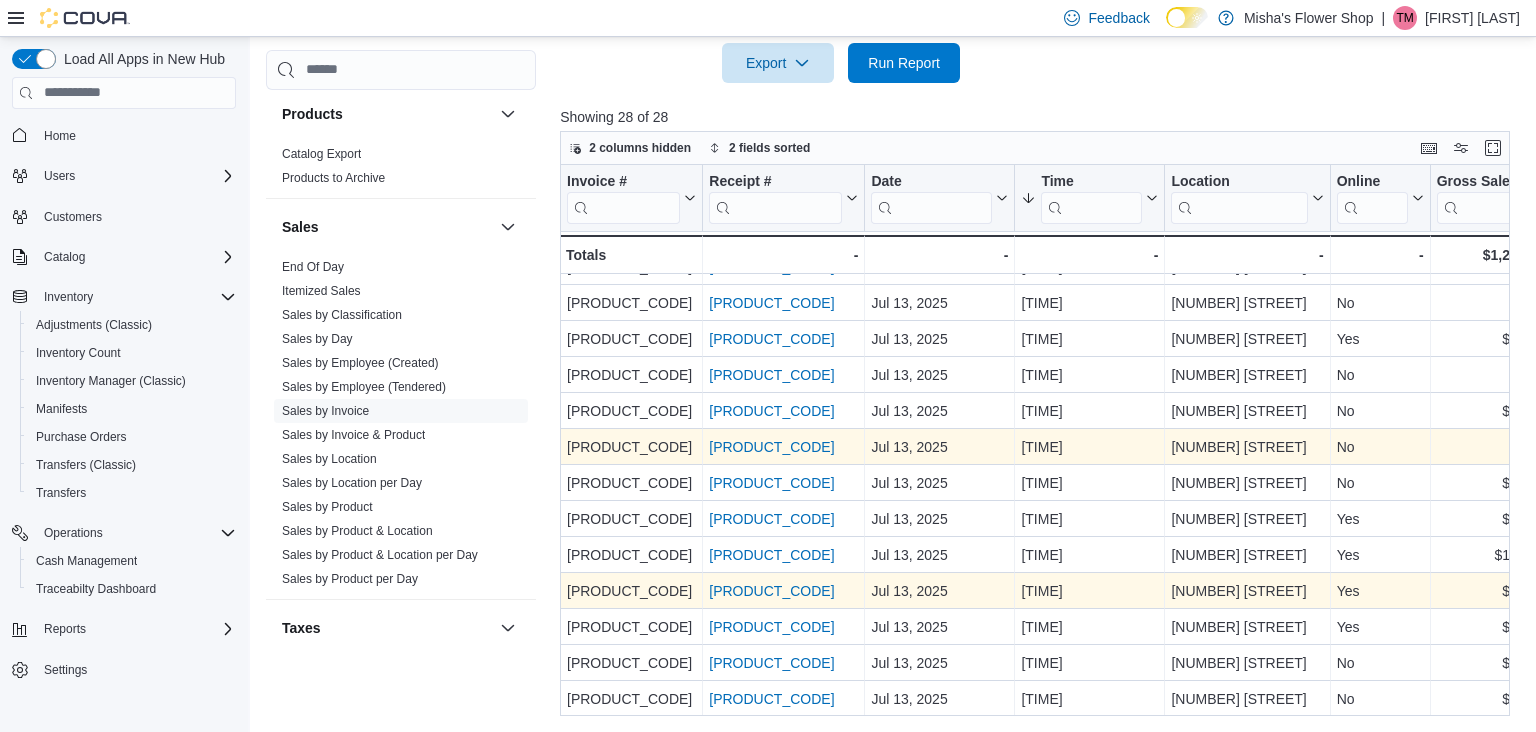 click on "INE5PM-GMLB82" at bounding box center [771, 591] 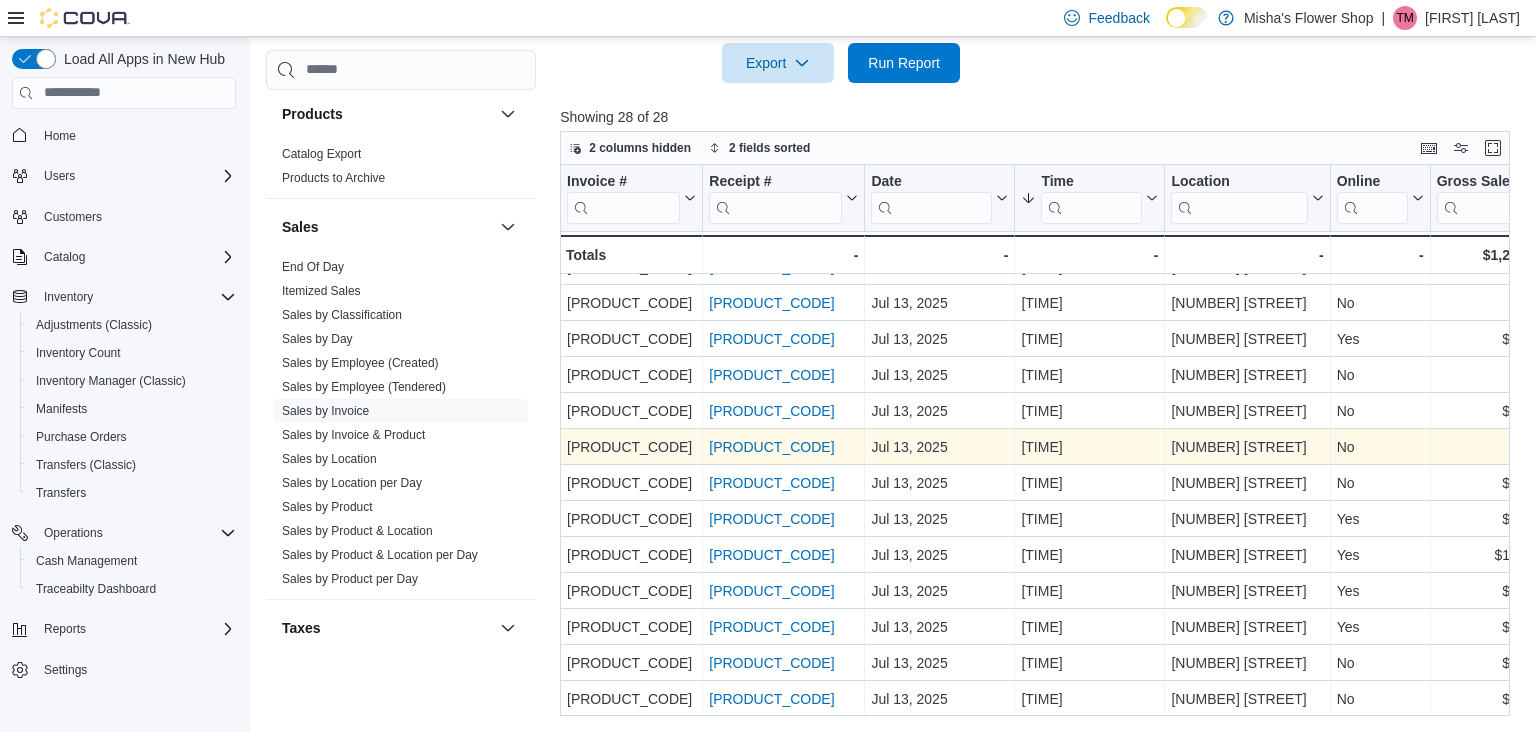 click on "Home" at bounding box center (136, 135) 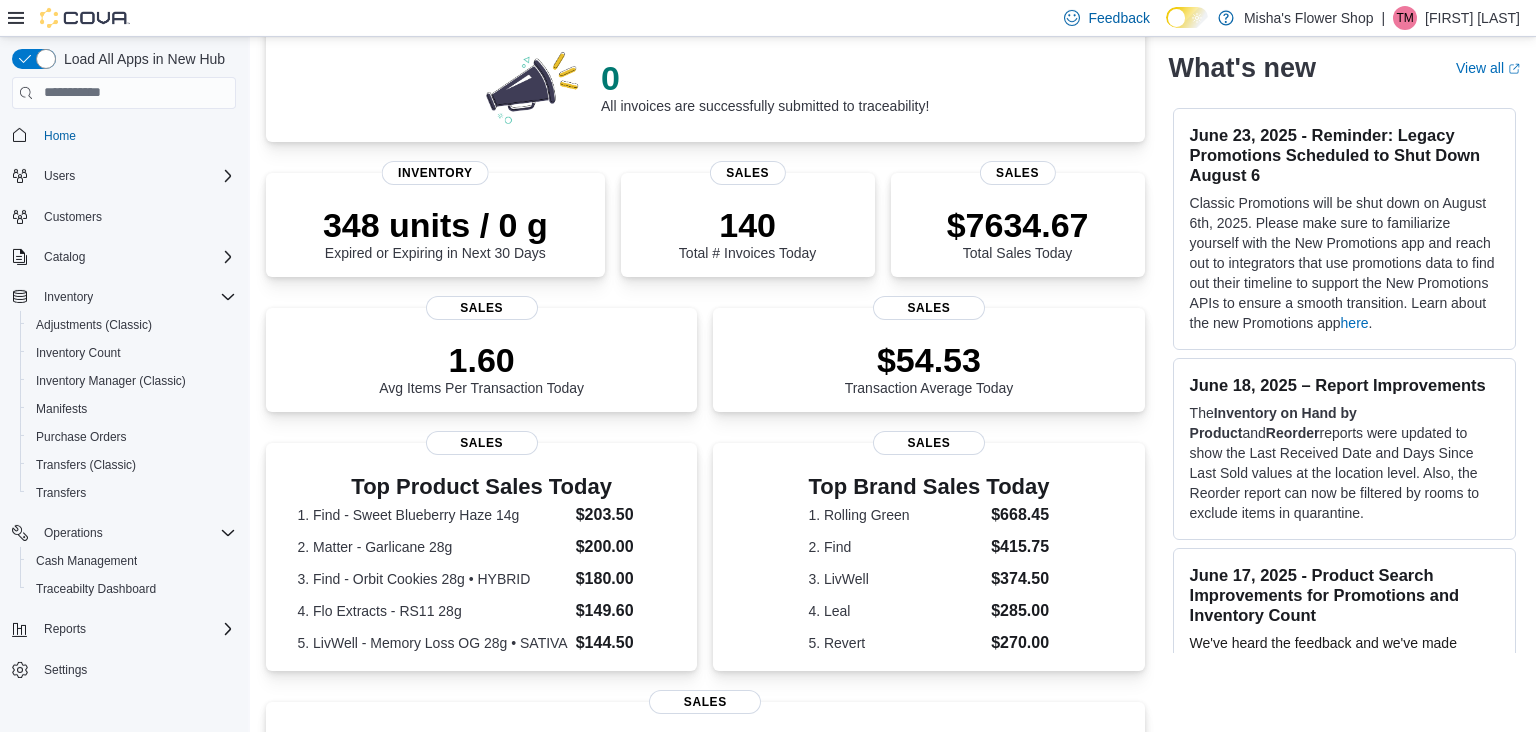 scroll, scrollTop: 0, scrollLeft: 0, axis: both 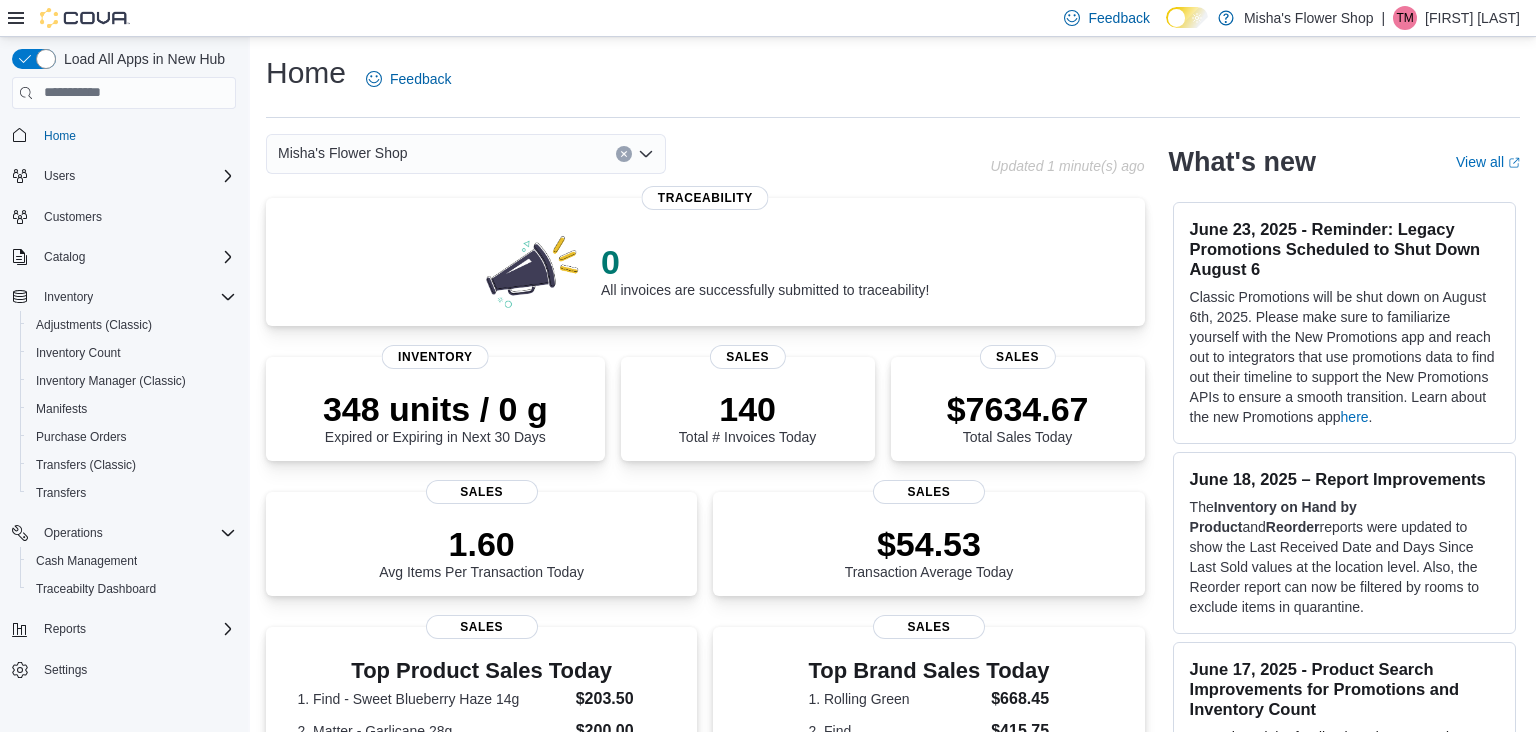 click on "Misha's Flower Shop" at bounding box center (466, 154) 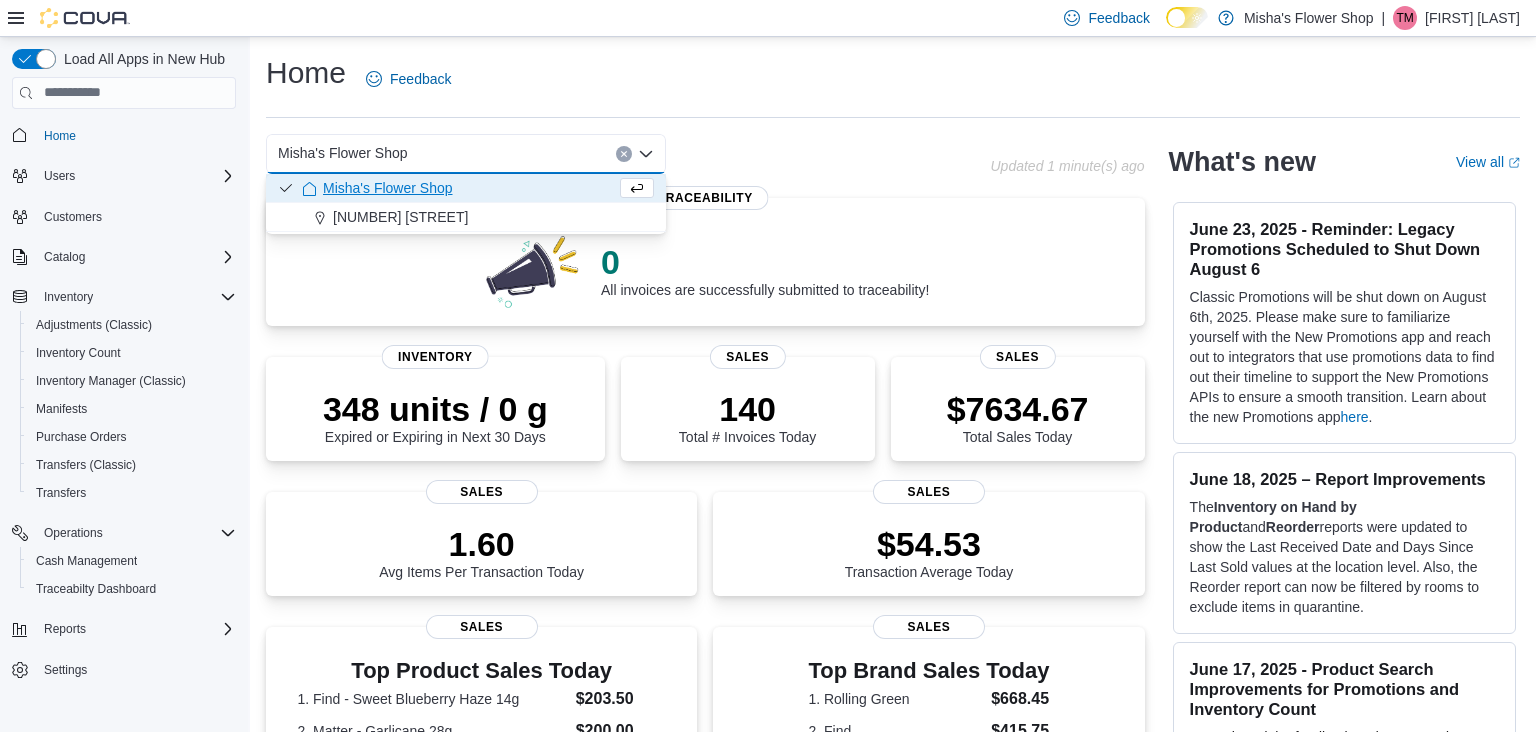 click on "Misha's Flower Shop Combo box. Selected. Misha's Flower Shop. Press Backspace to delete Misha's Flower Shop. Combo box input. Select a Location. Type some text or, to display a list of choices, press Down Arrow. To exit the list of choices, press Escape." at bounding box center (466, 154) 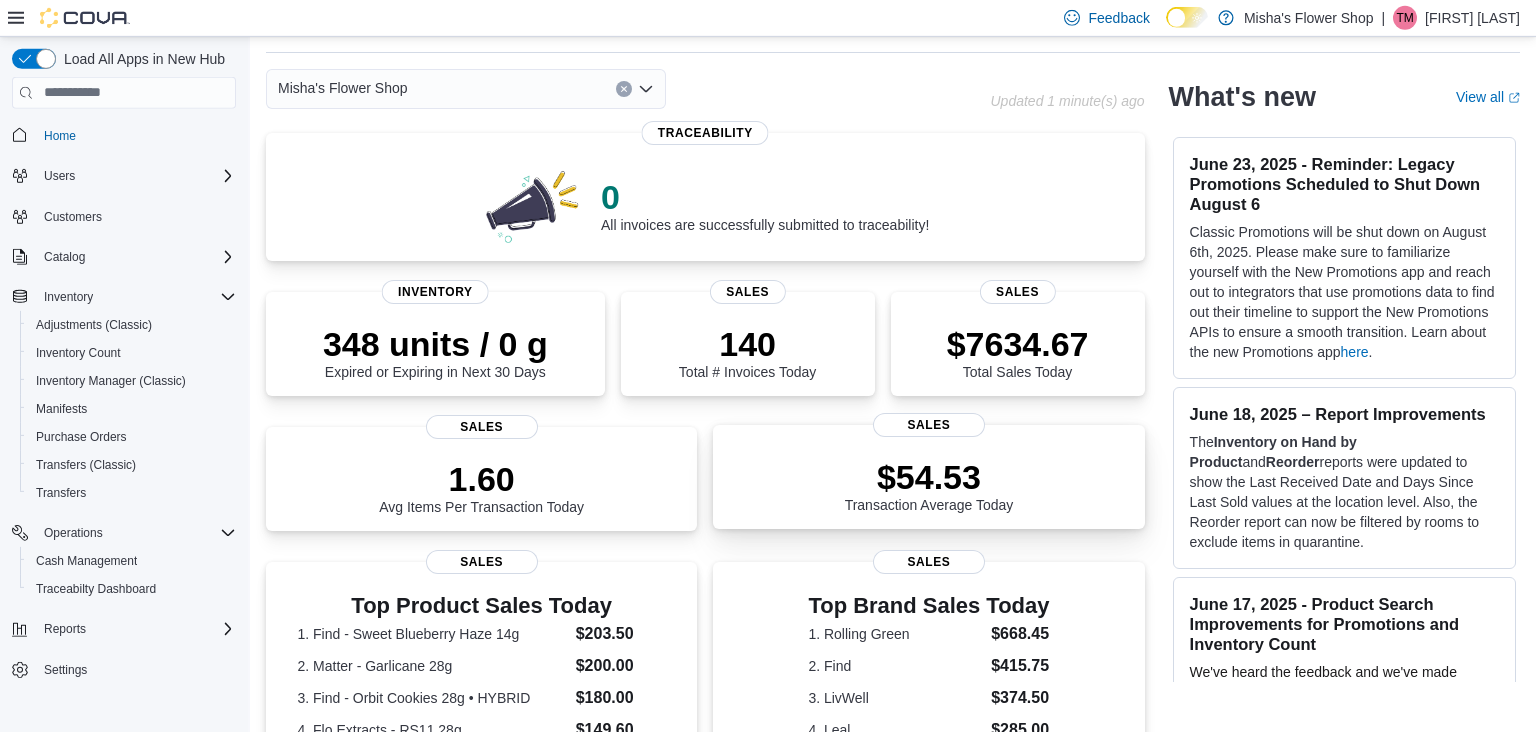 scroll, scrollTop: 0, scrollLeft: 0, axis: both 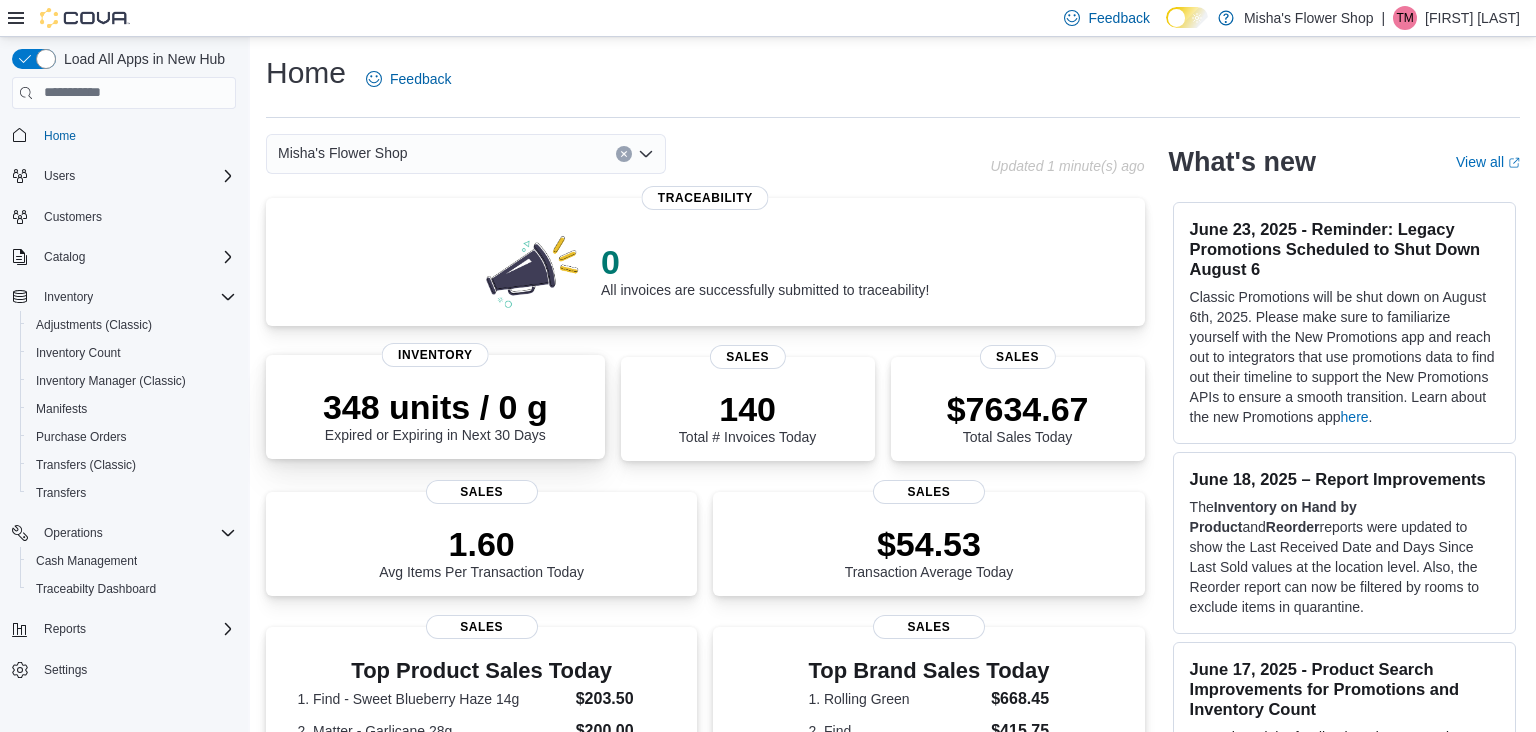 click on "348 units / 0 g" at bounding box center (435, 407) 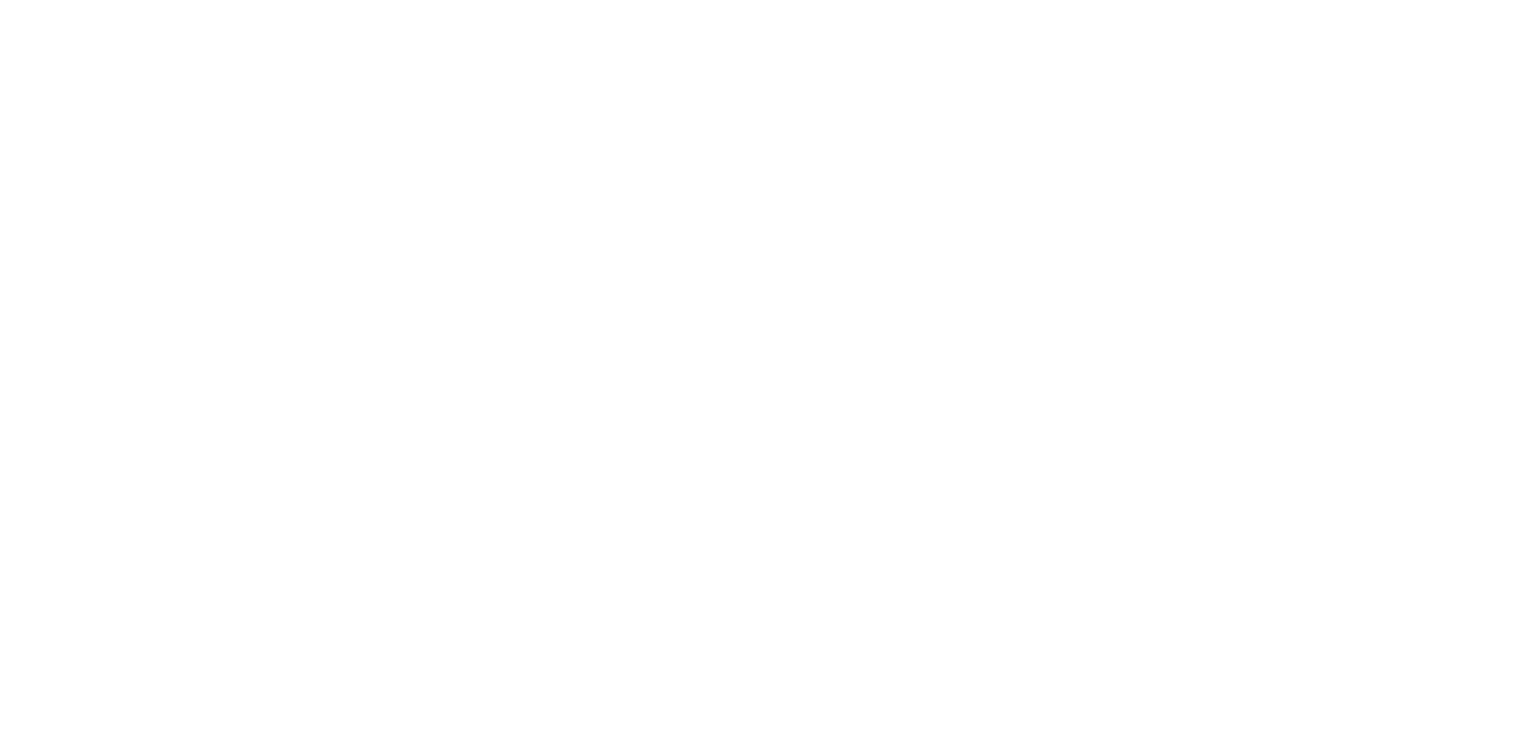 scroll, scrollTop: 0, scrollLeft: 0, axis: both 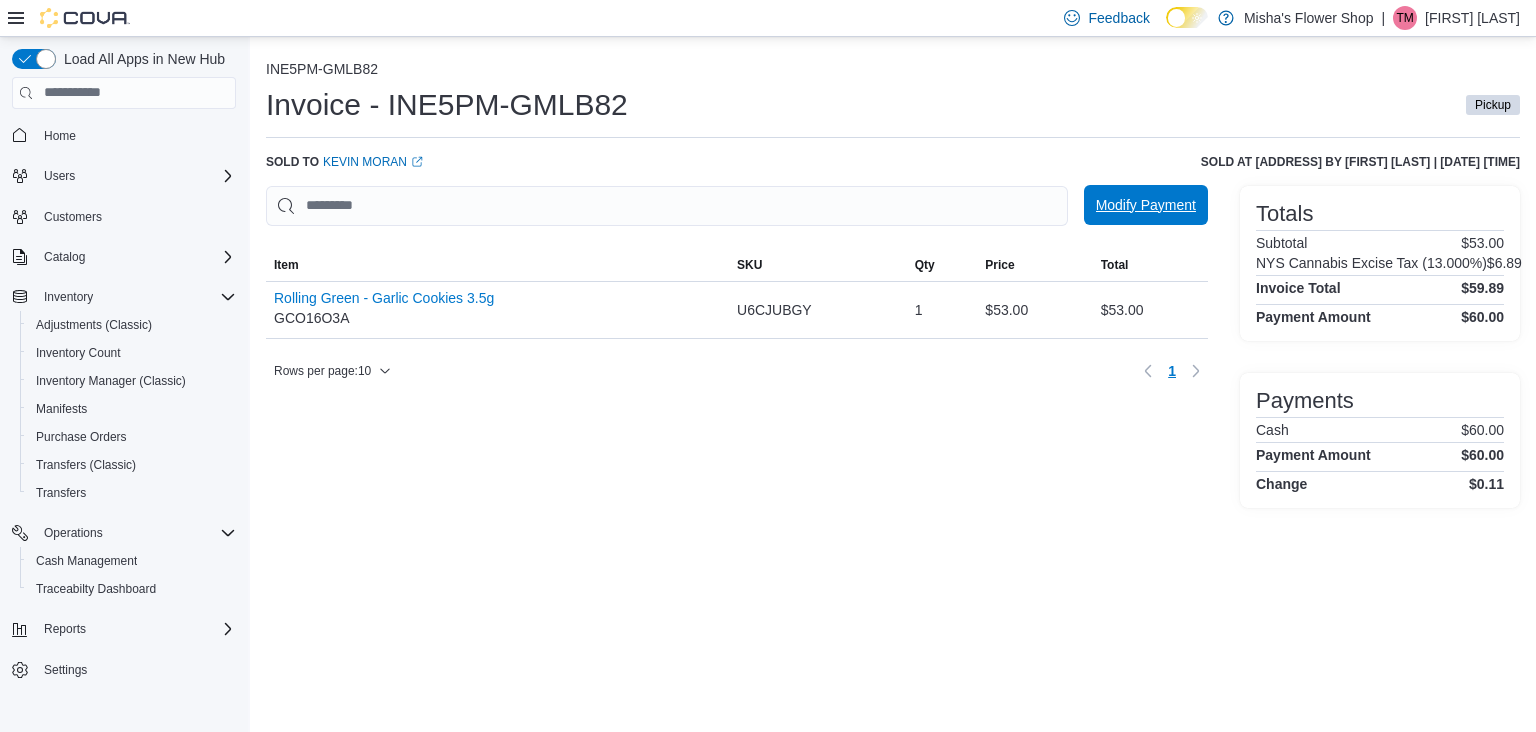 click on "Modify Payment" at bounding box center (1146, 205) 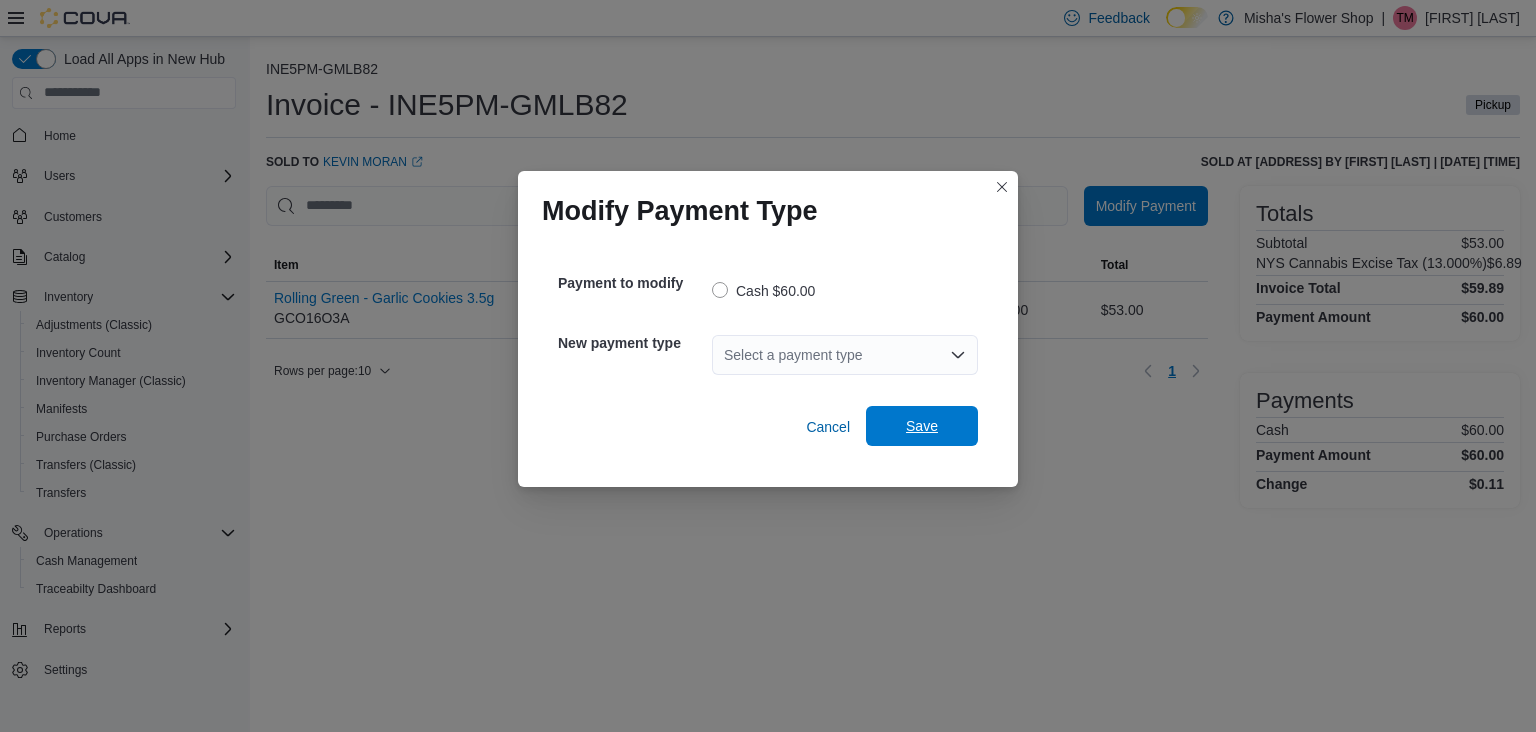 click on "Save" at bounding box center (922, 426) 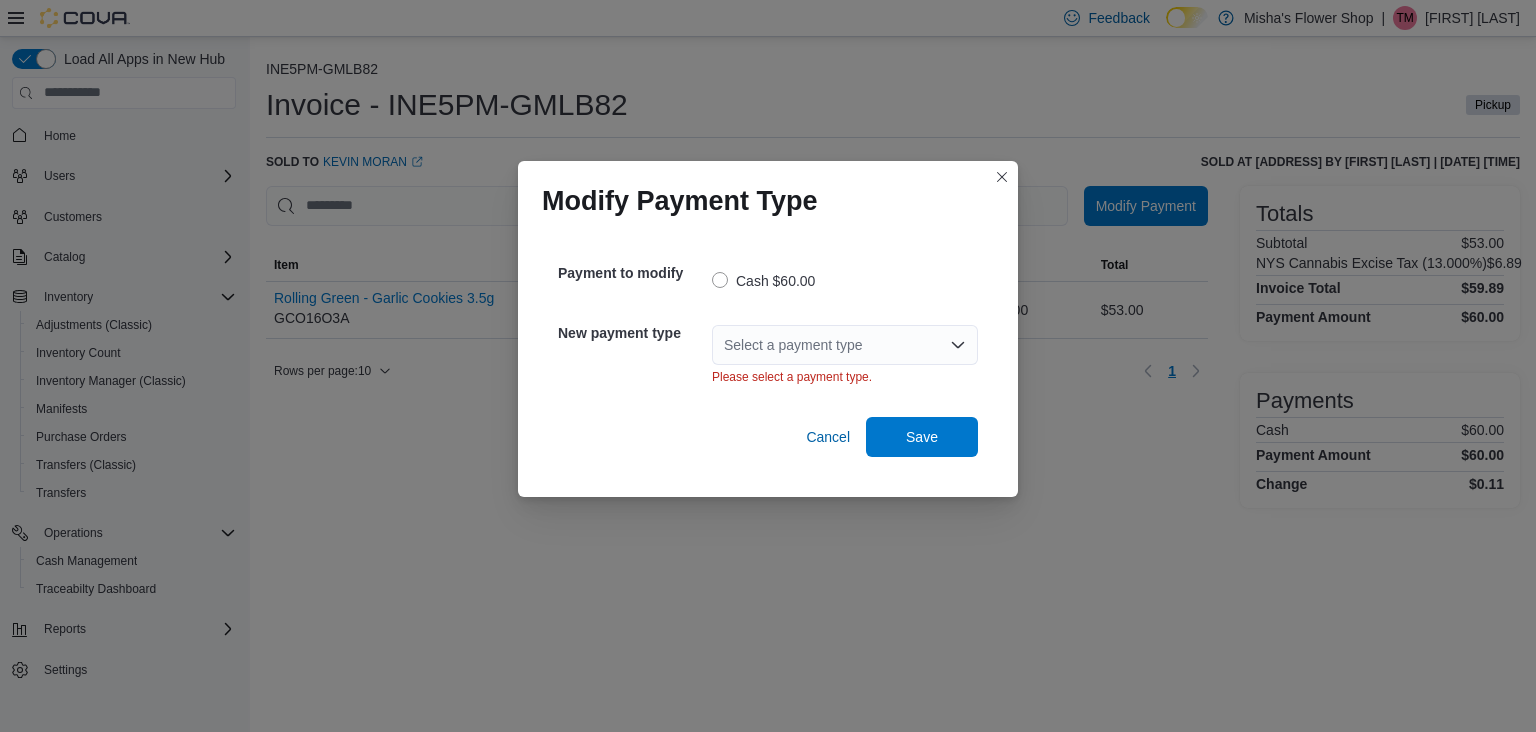 click on "Select a payment type" at bounding box center [845, 345] 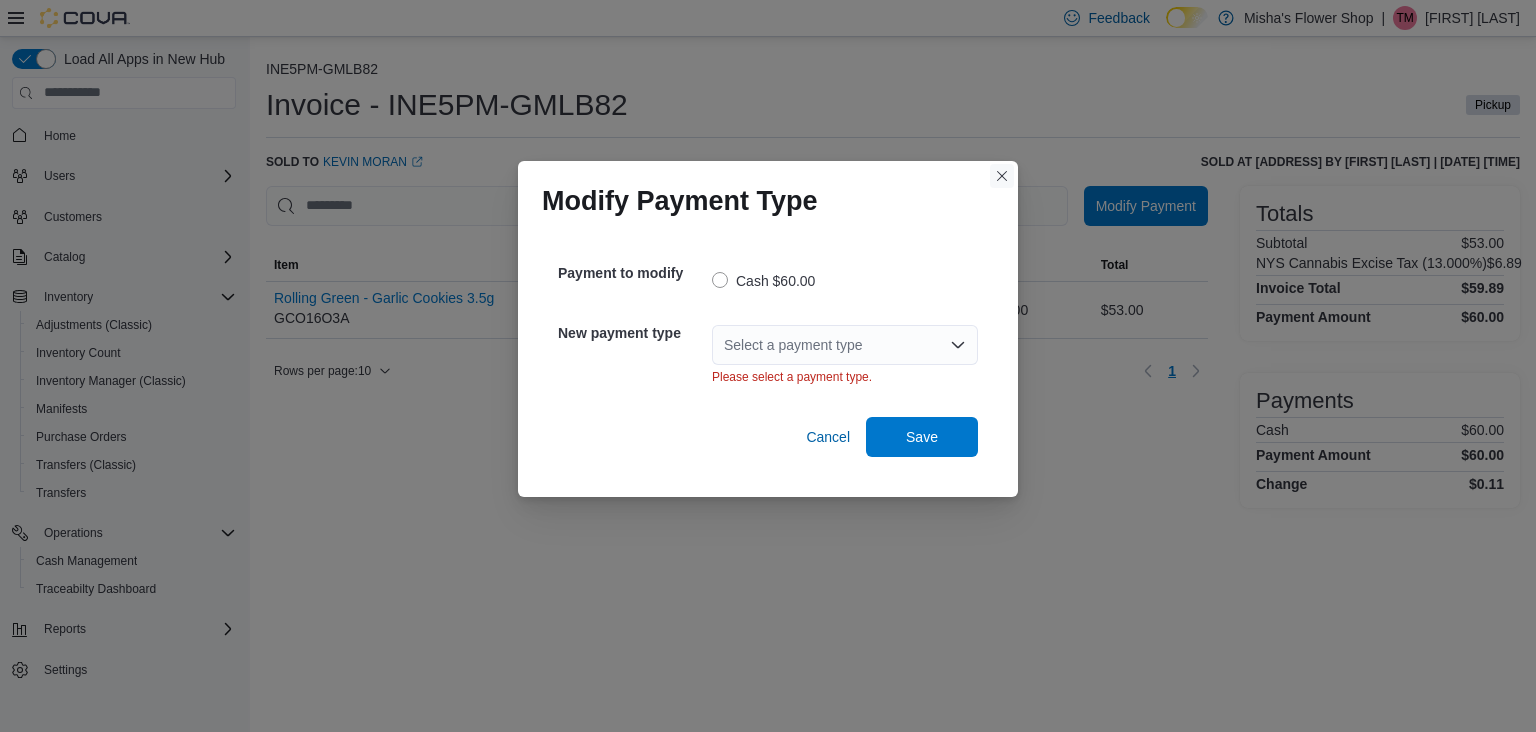 click at bounding box center (1002, 176) 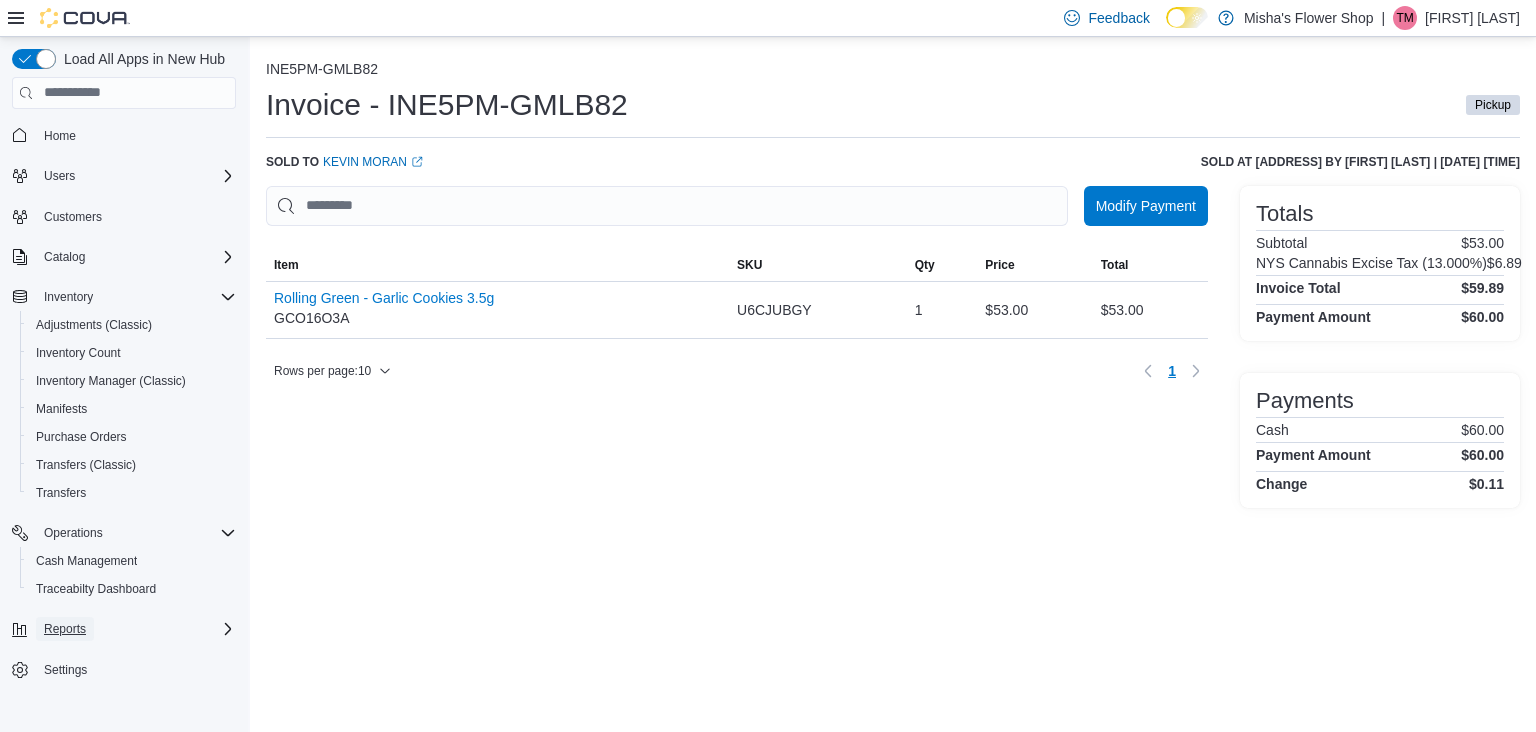 click on "Reports" at bounding box center (65, 629) 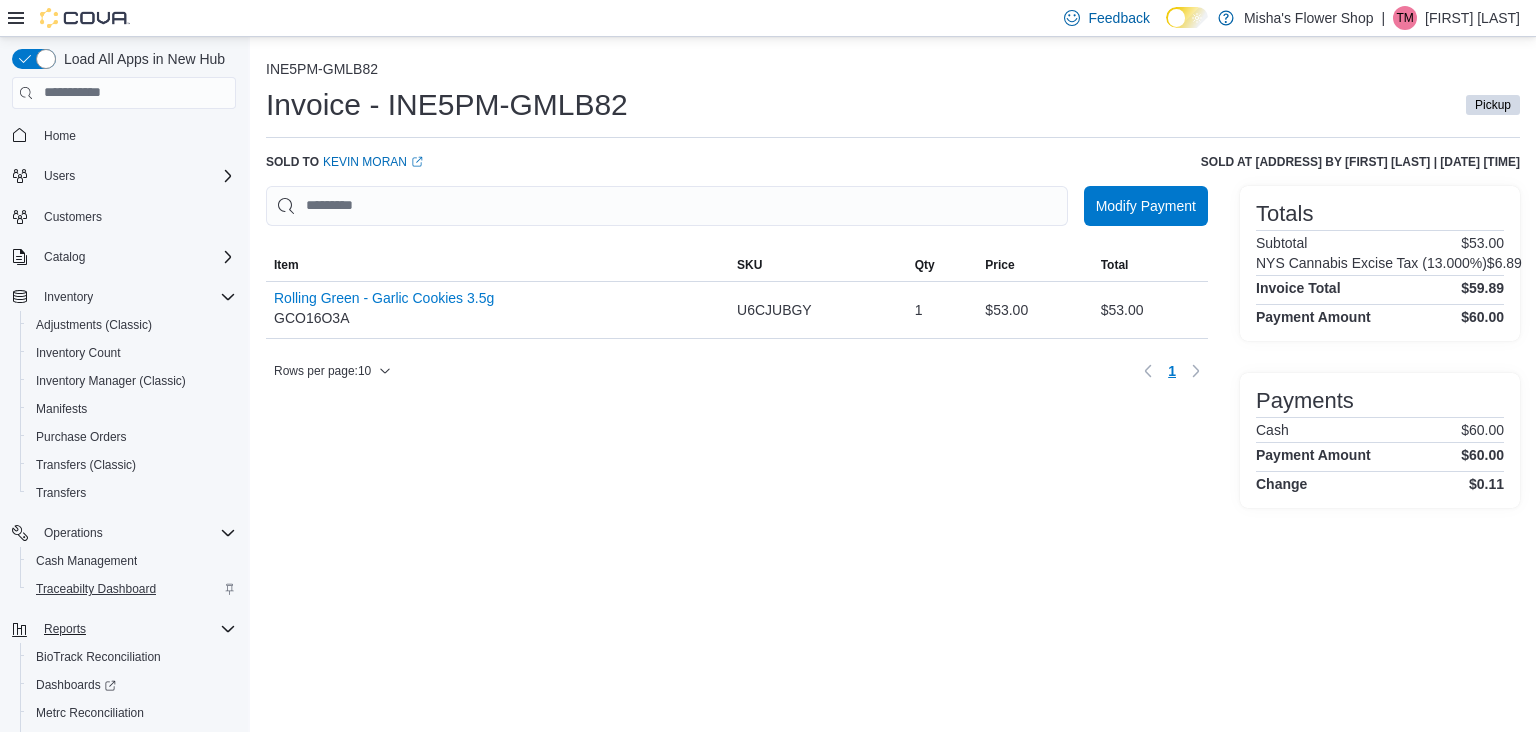 scroll, scrollTop: 85, scrollLeft: 0, axis: vertical 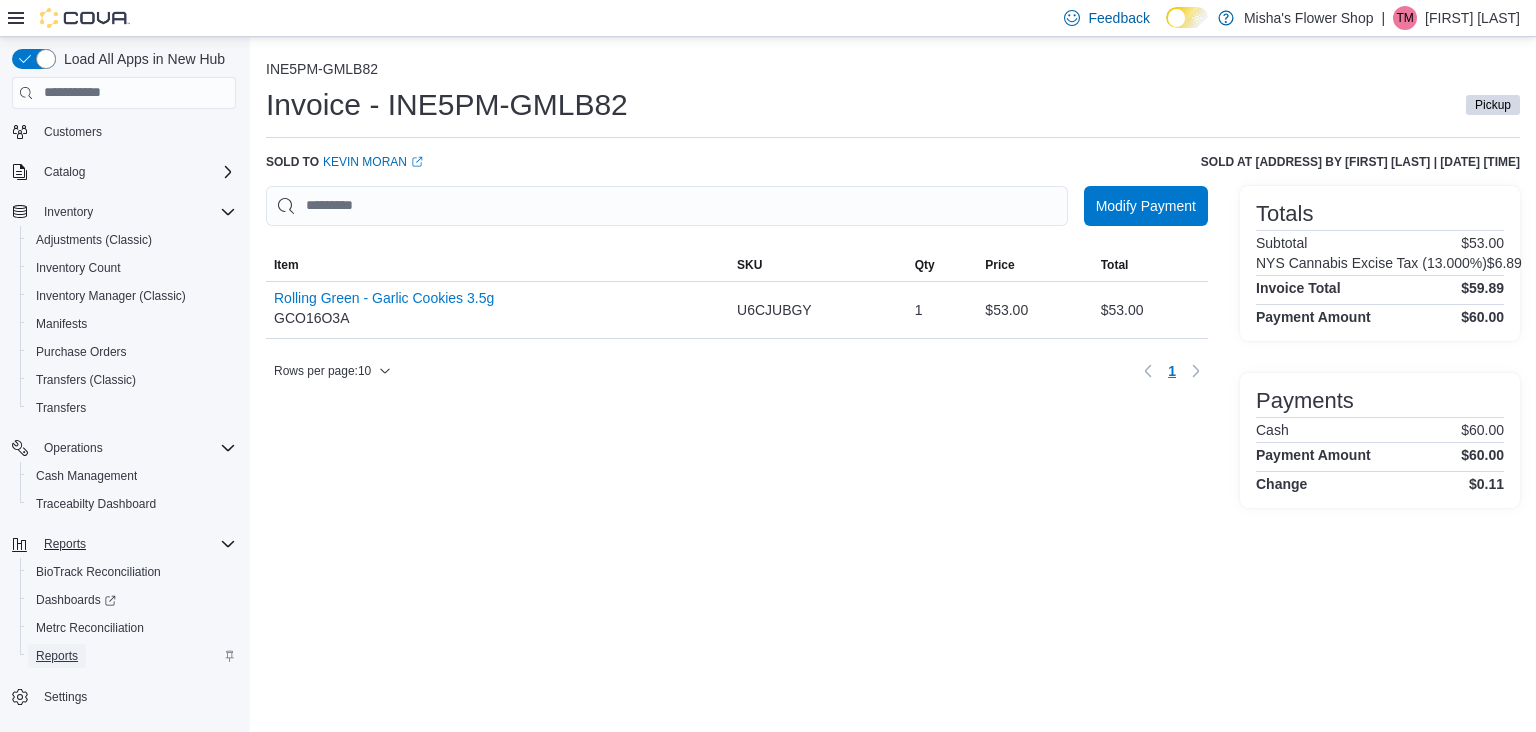click on "Reports" at bounding box center [57, 656] 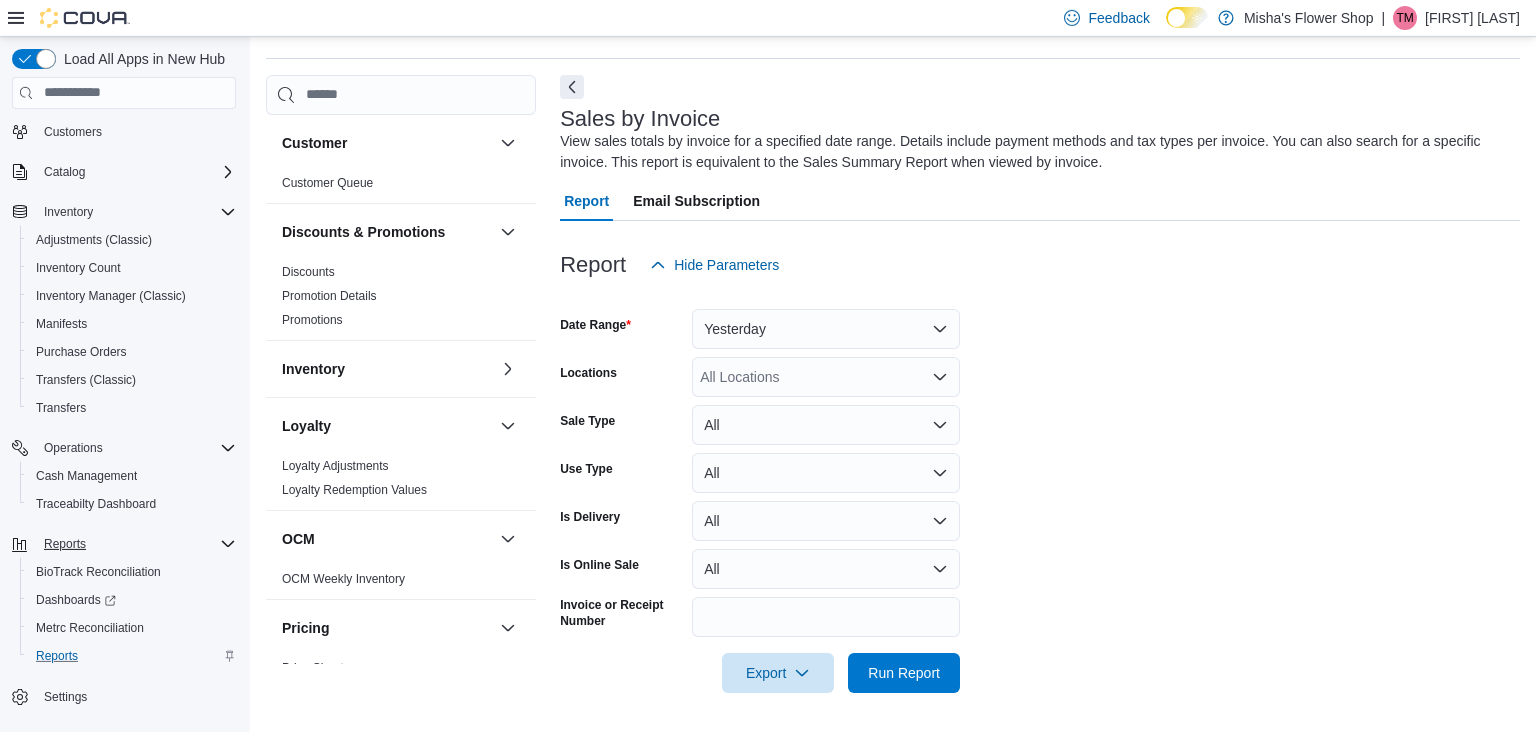 scroll, scrollTop: 60, scrollLeft: 0, axis: vertical 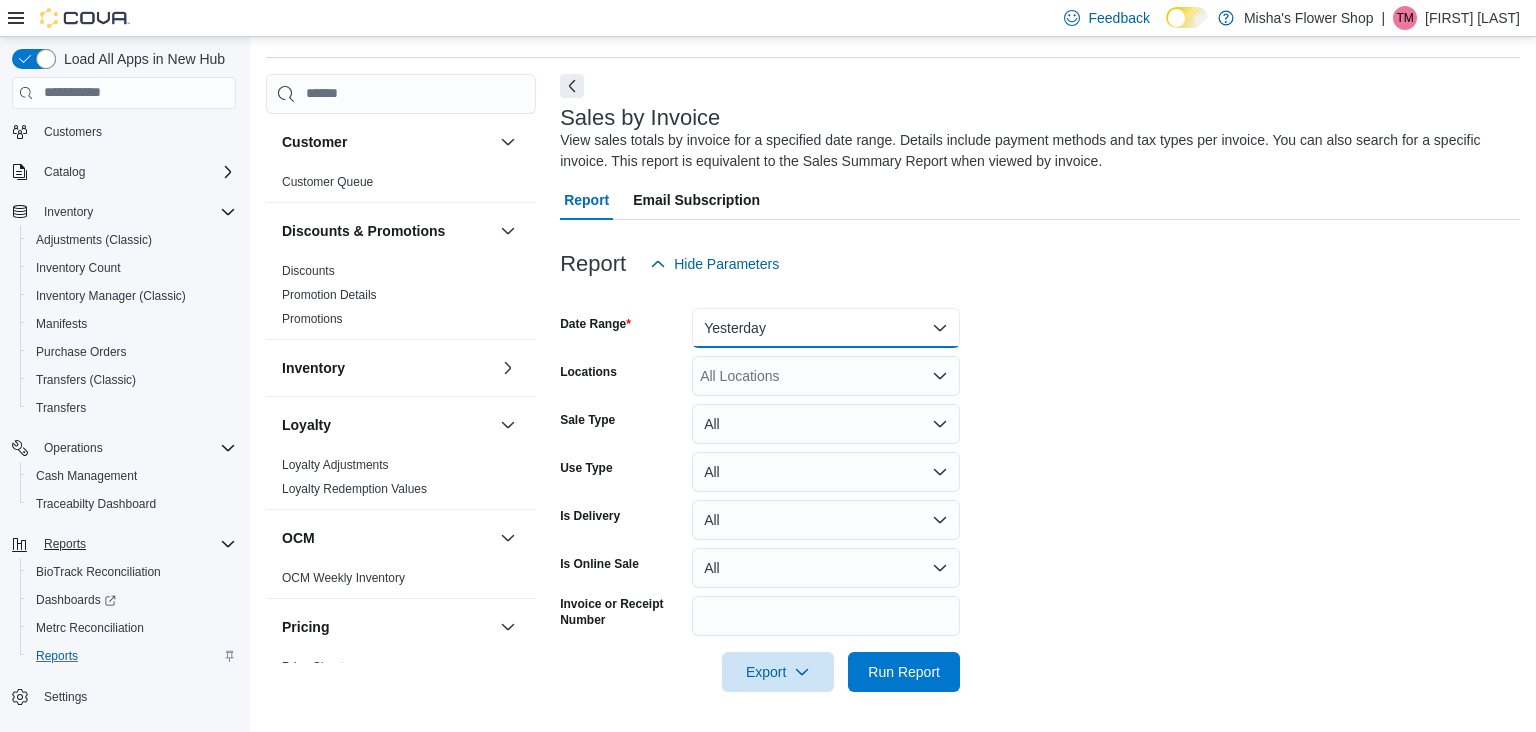 click on "Yesterday" at bounding box center [826, 328] 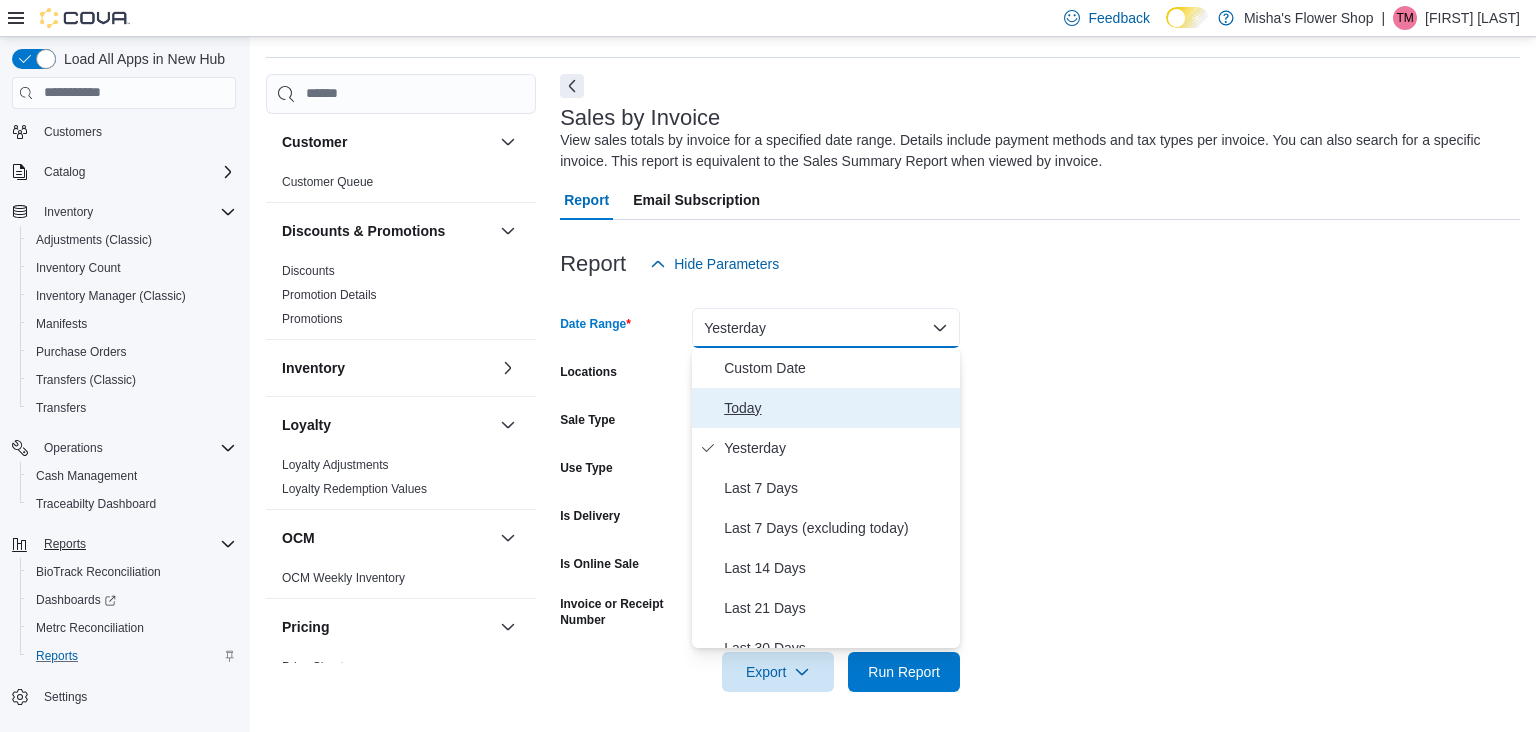 click on "Today" at bounding box center (826, 408) 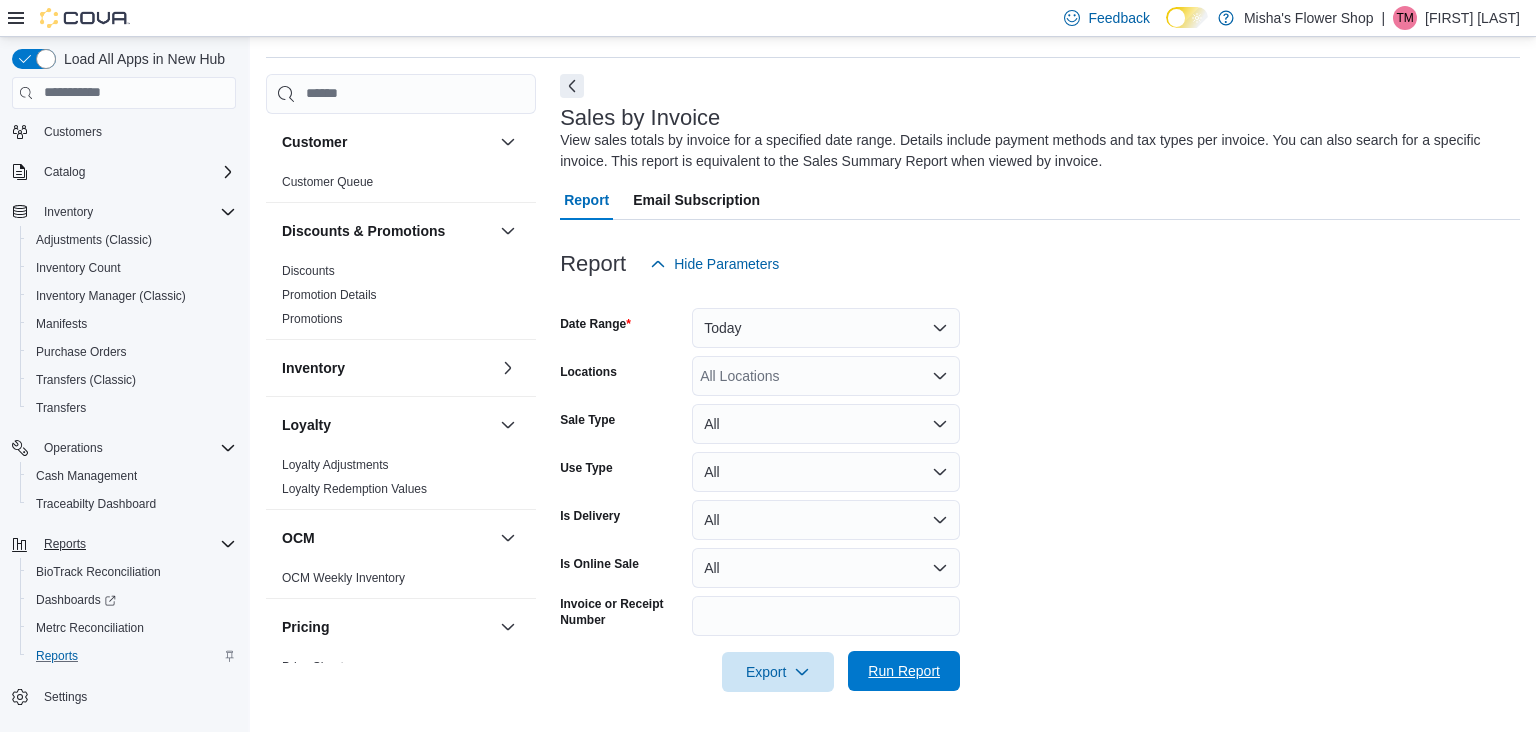 click on "Run Report" at bounding box center (904, 671) 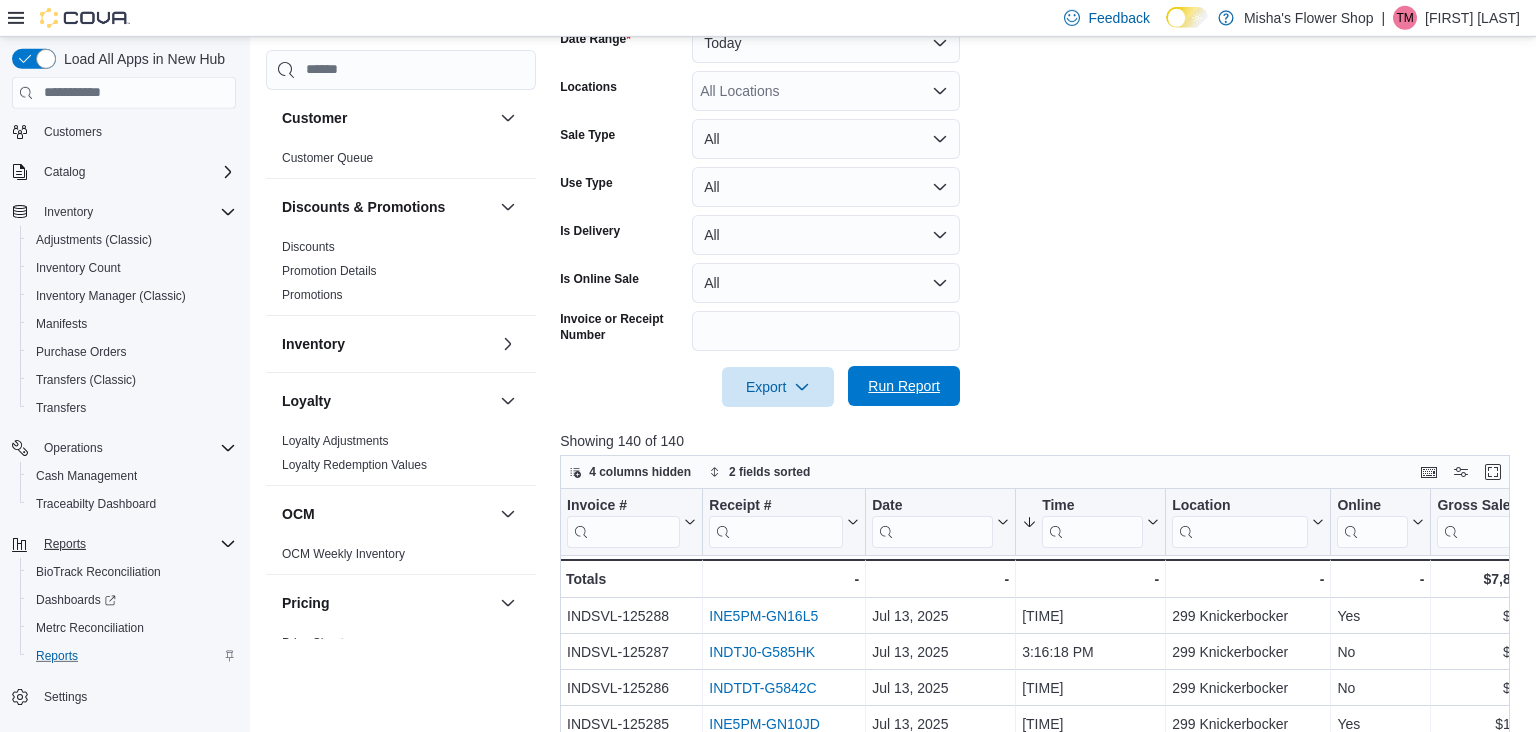 scroll, scrollTop: 346, scrollLeft: 0, axis: vertical 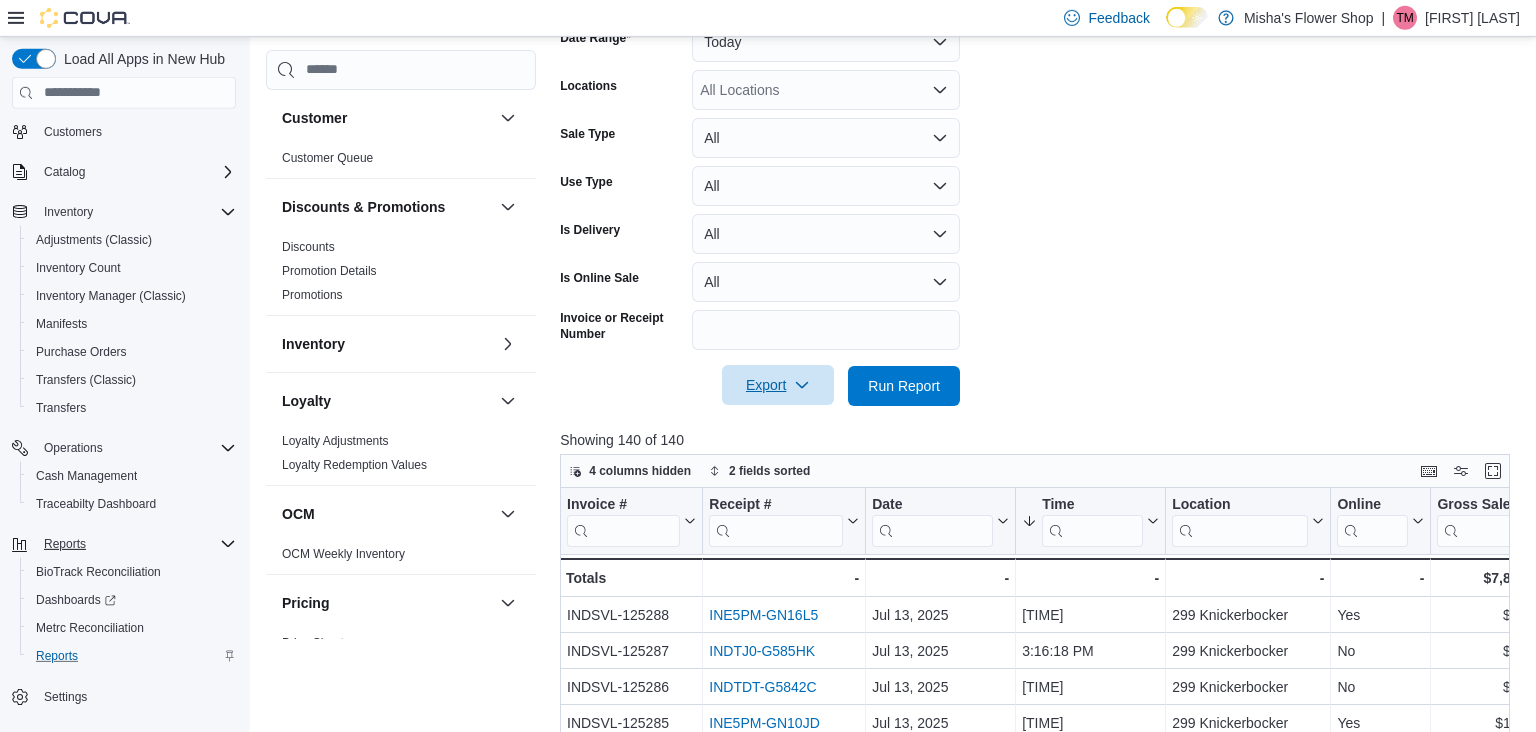 click 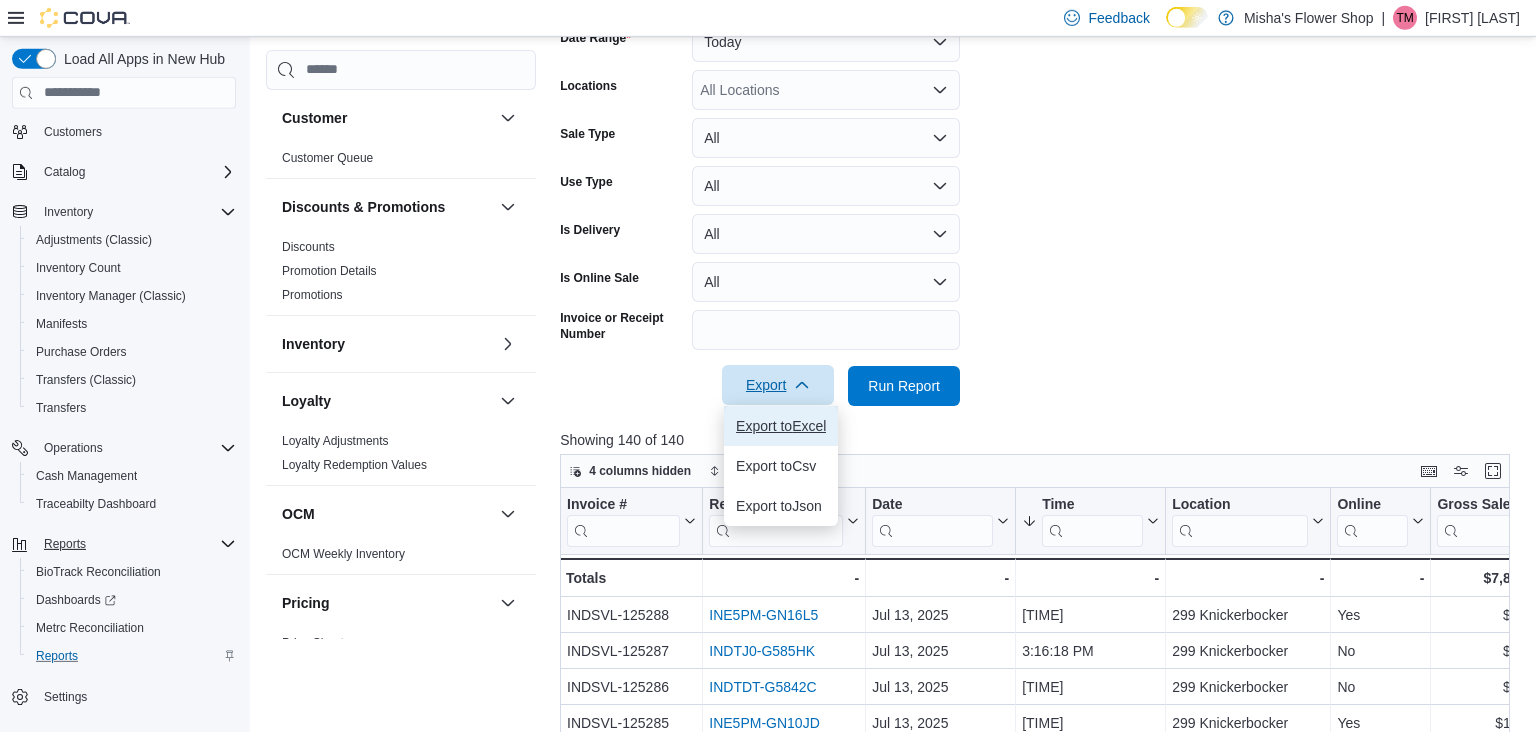 click on "Export to  Excel" at bounding box center (781, 426) 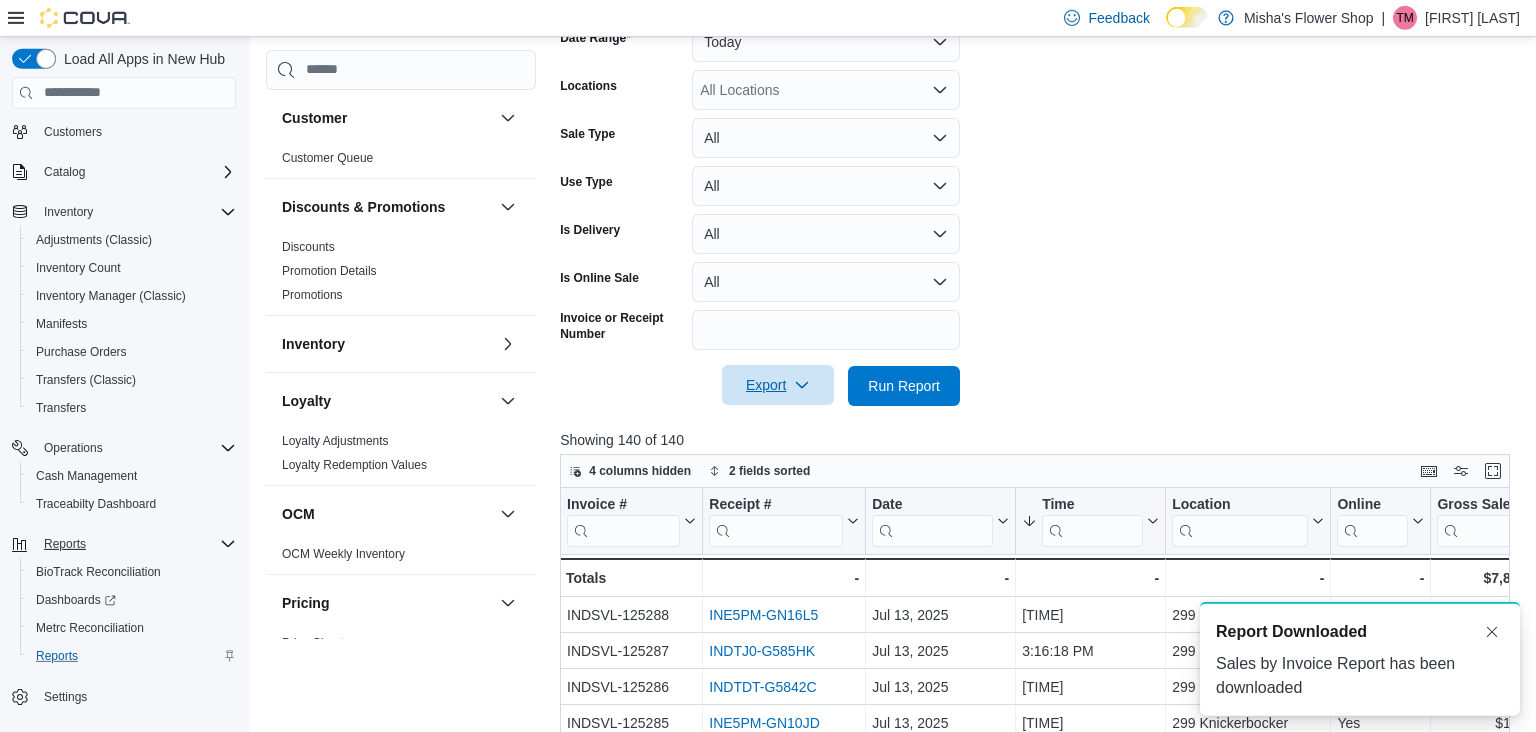 scroll, scrollTop: 0, scrollLeft: 0, axis: both 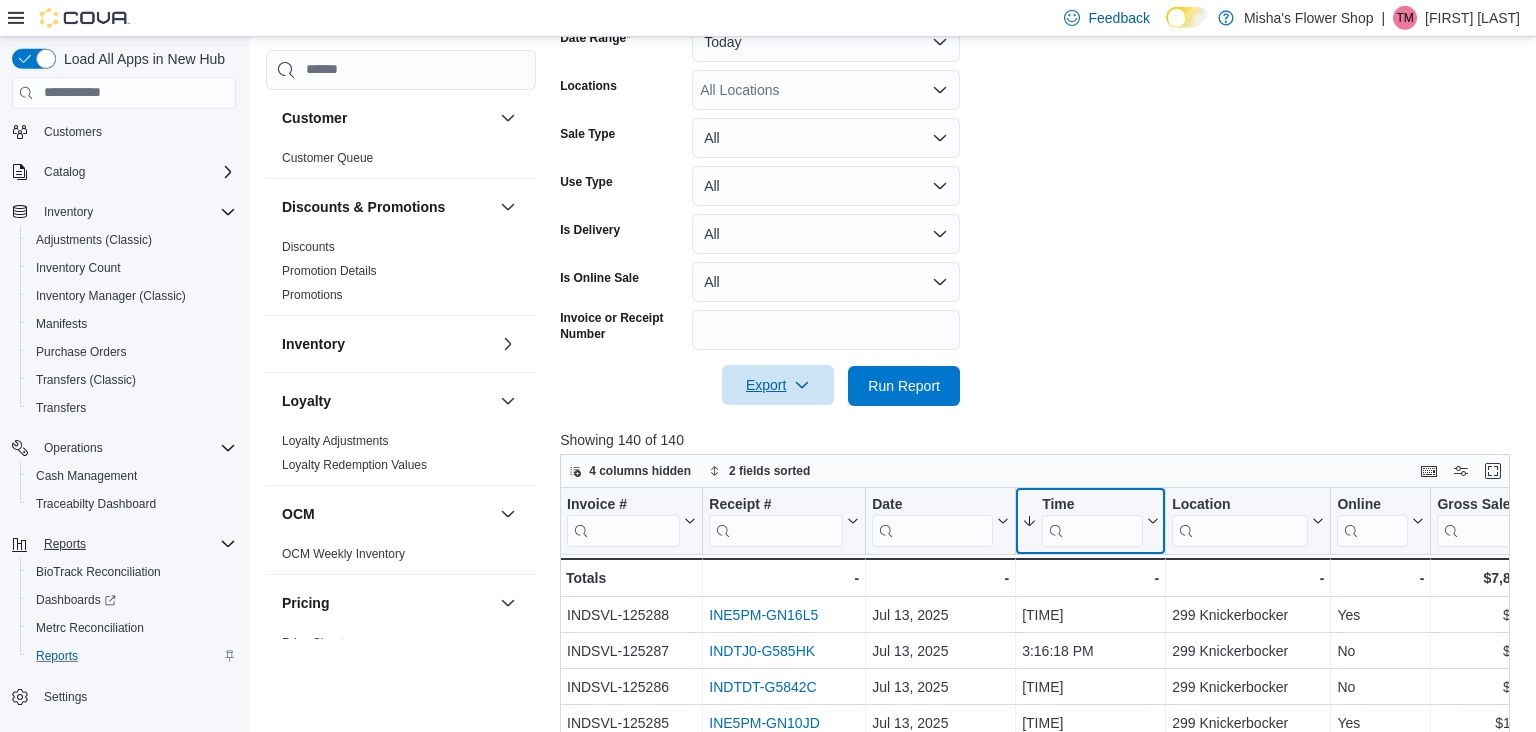 click at bounding box center [1092, 530] 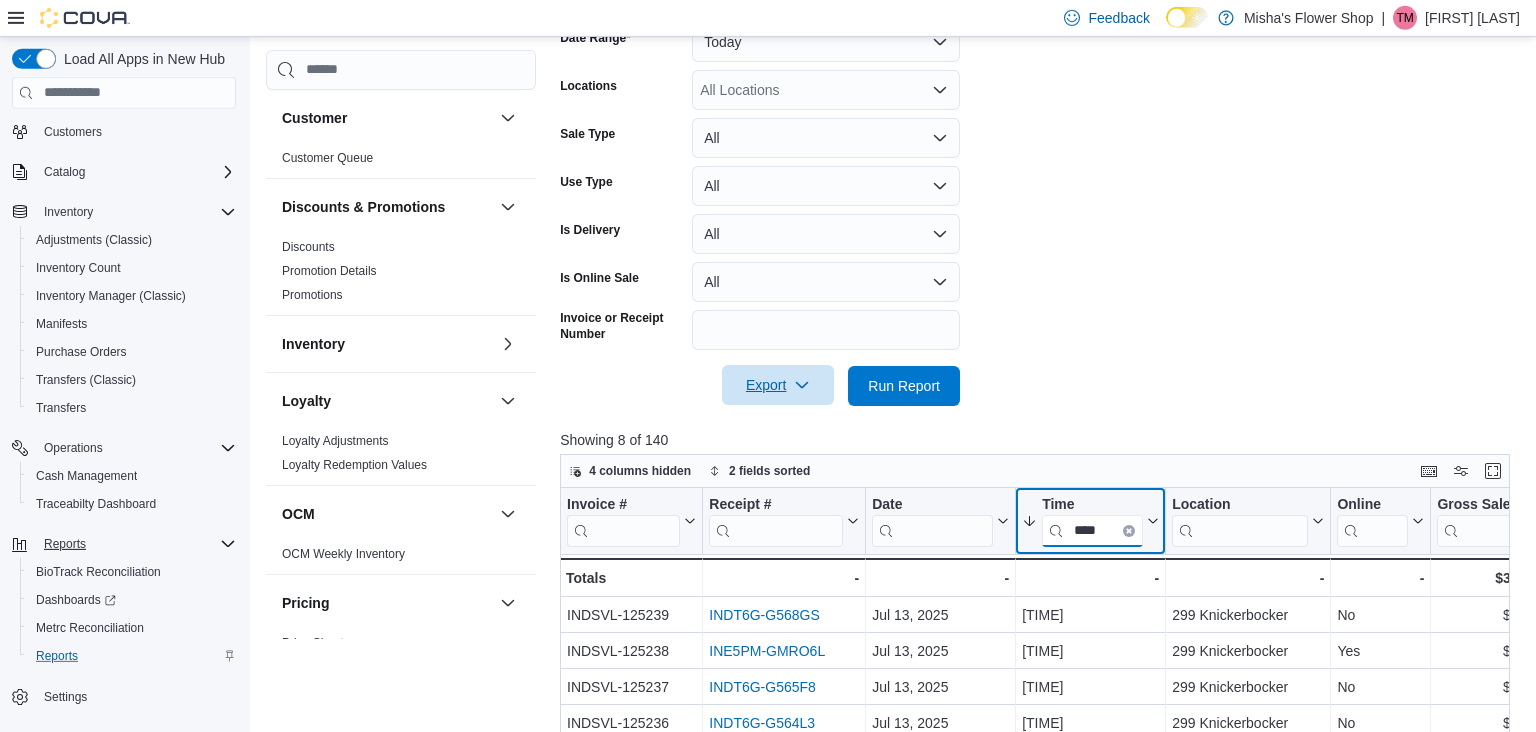 type on "****" 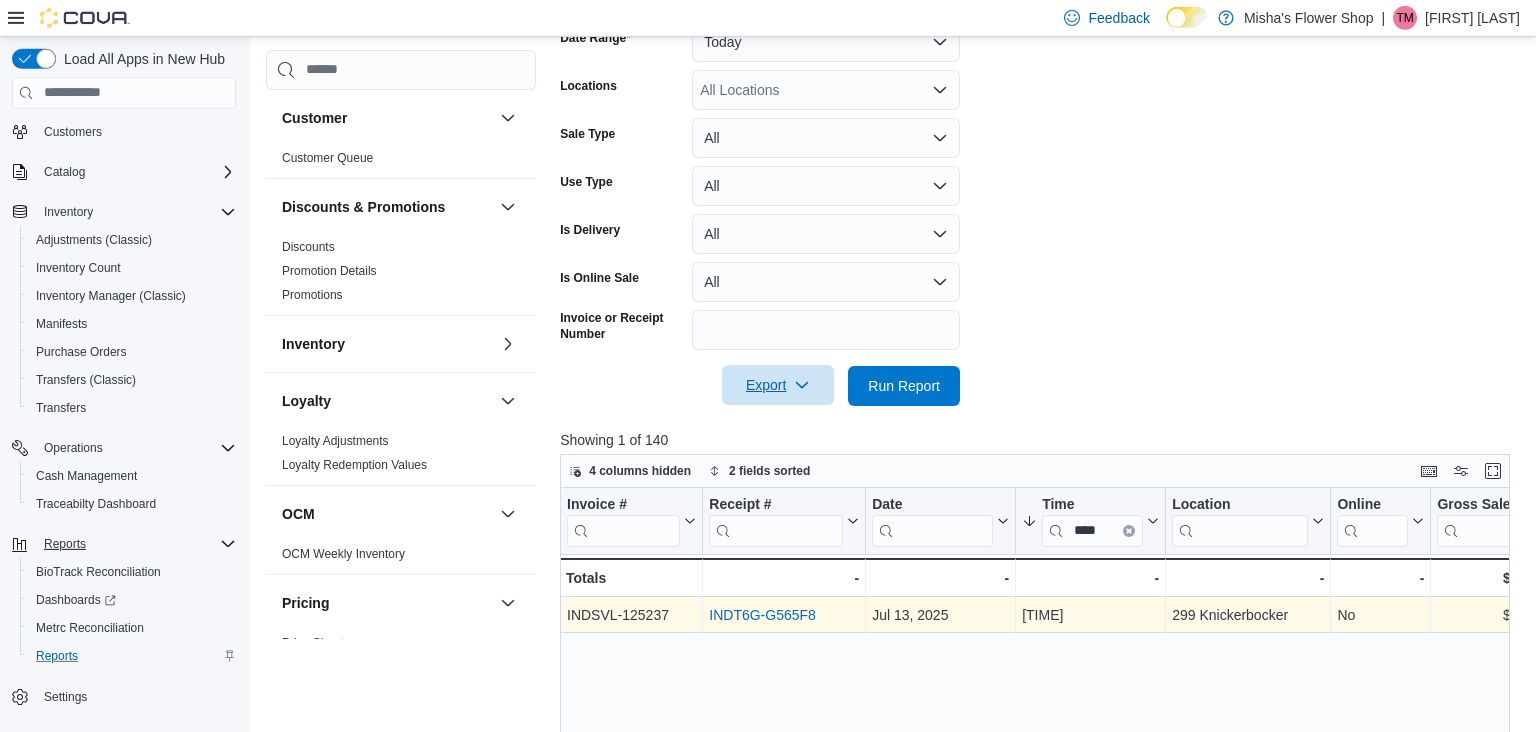 click on "INDT6G-G565F8" at bounding box center (784, 615) 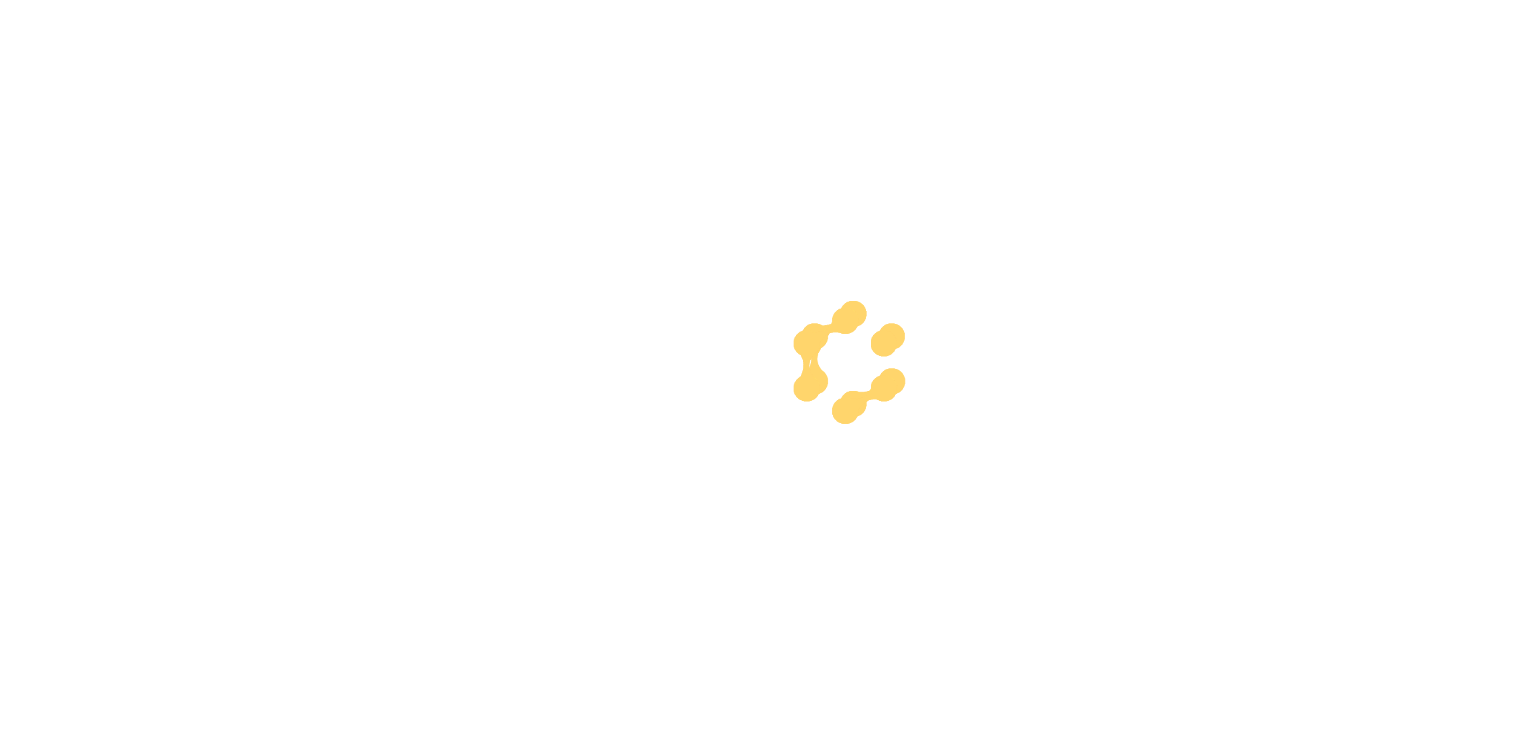 scroll, scrollTop: 0, scrollLeft: 0, axis: both 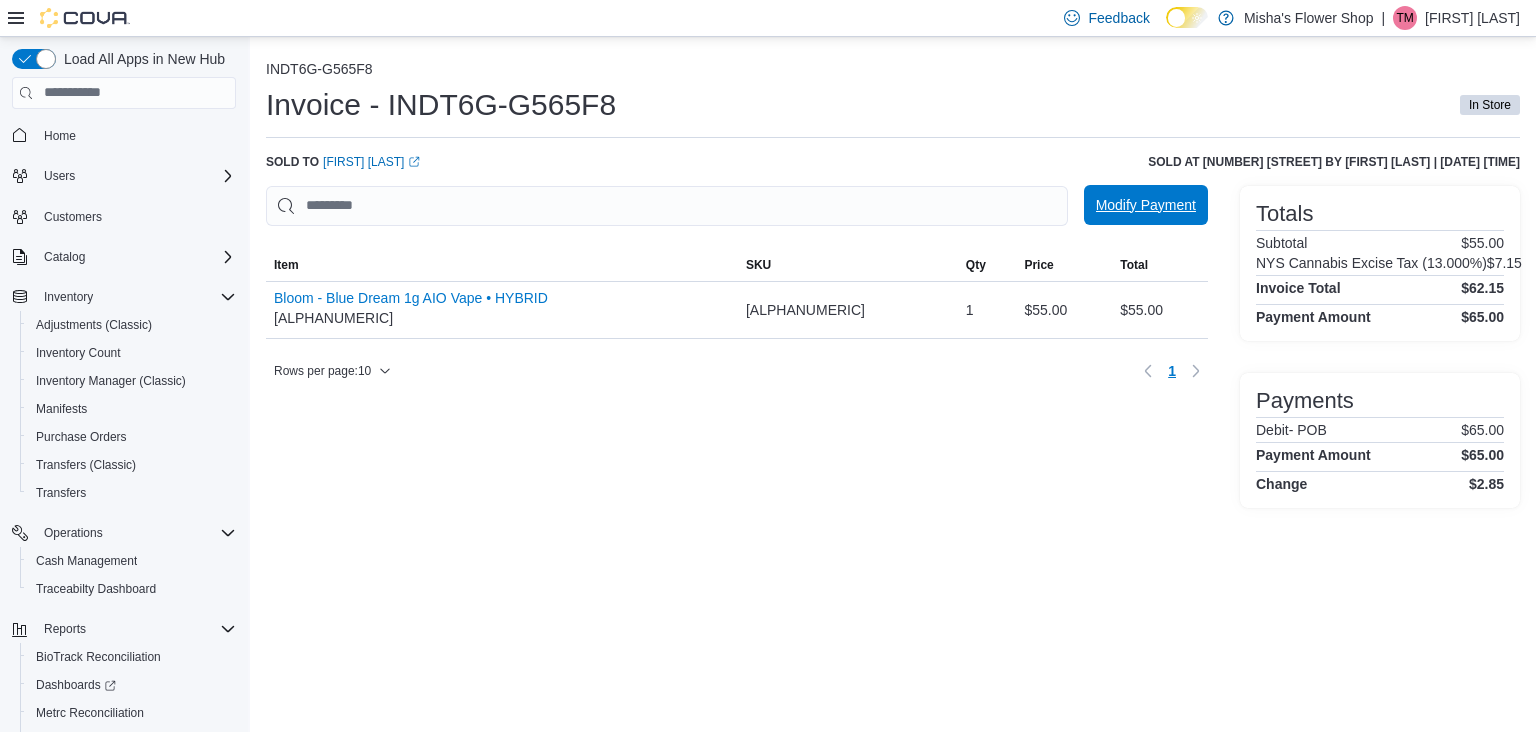 click on "Modify Payment" at bounding box center (1146, 205) 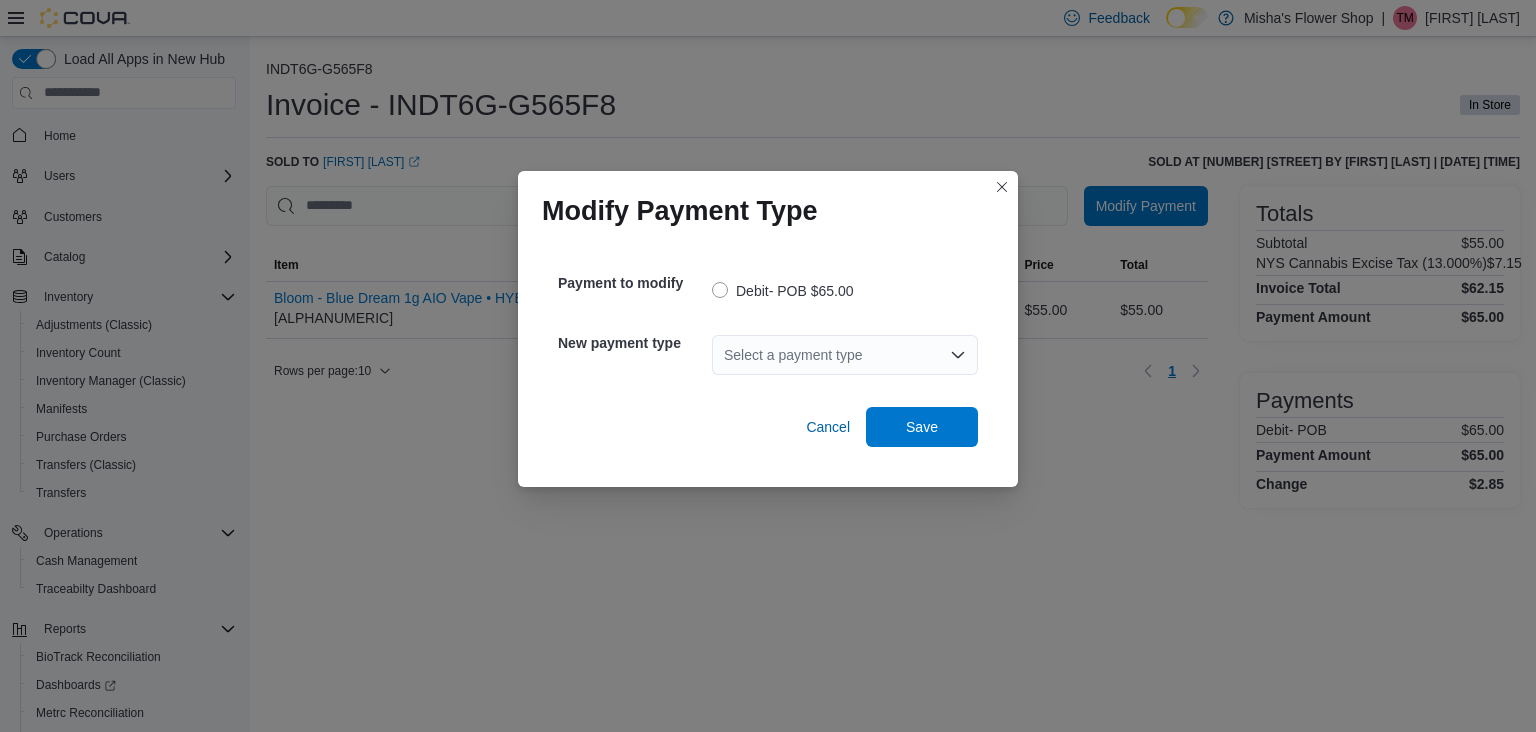 click on "Debit- POB $65.00" at bounding box center [783, 291] 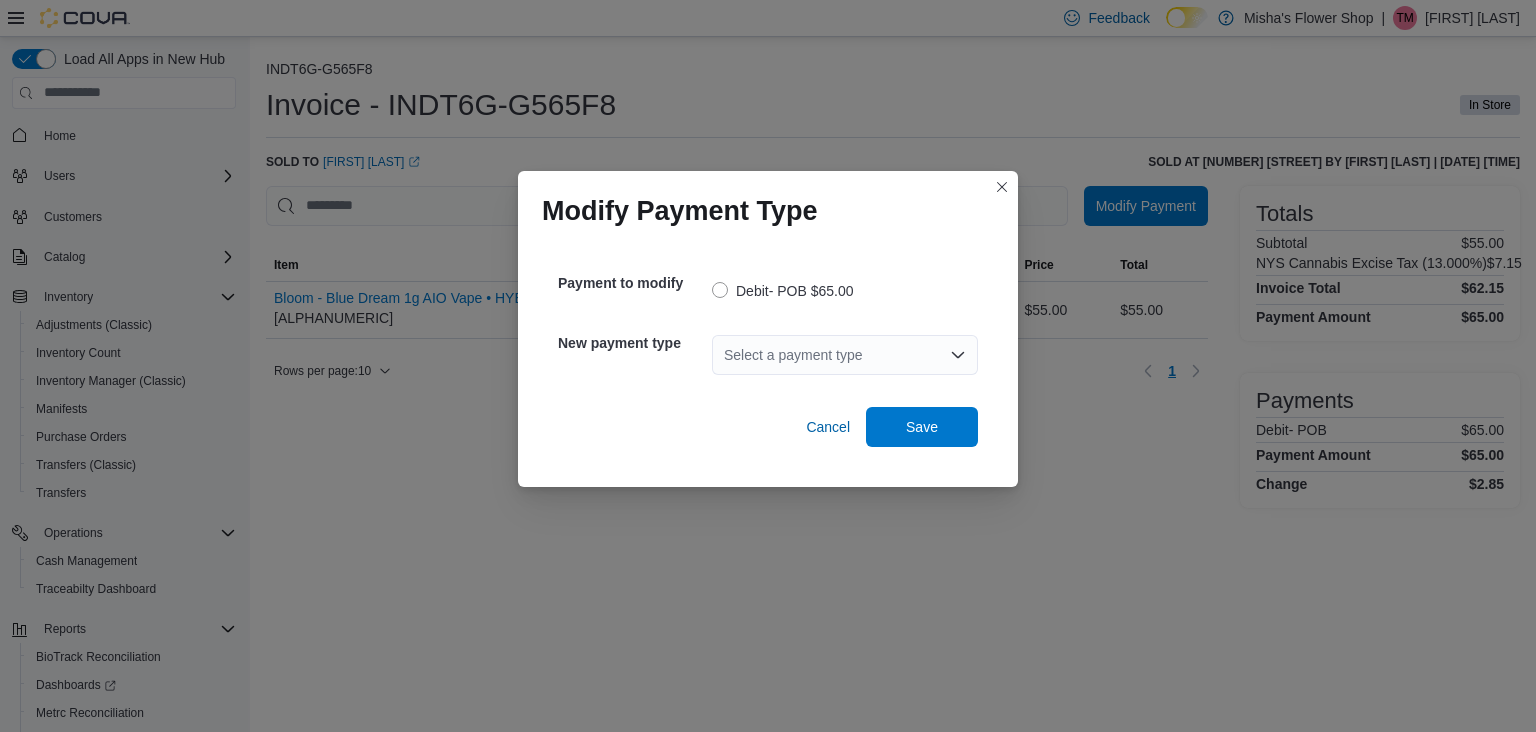 click on "Select a payment type" at bounding box center [845, 355] 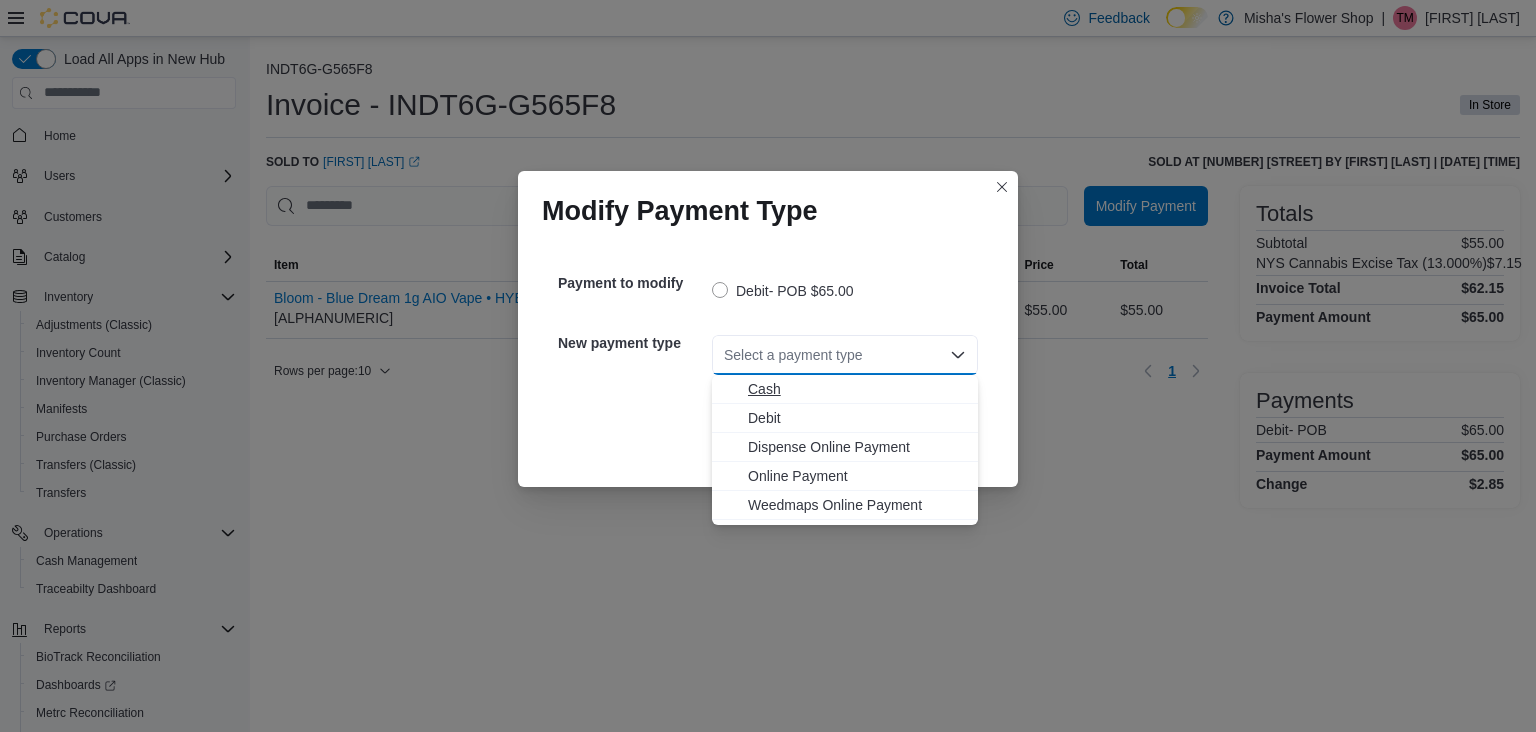 click on "Cash" at bounding box center (857, 389) 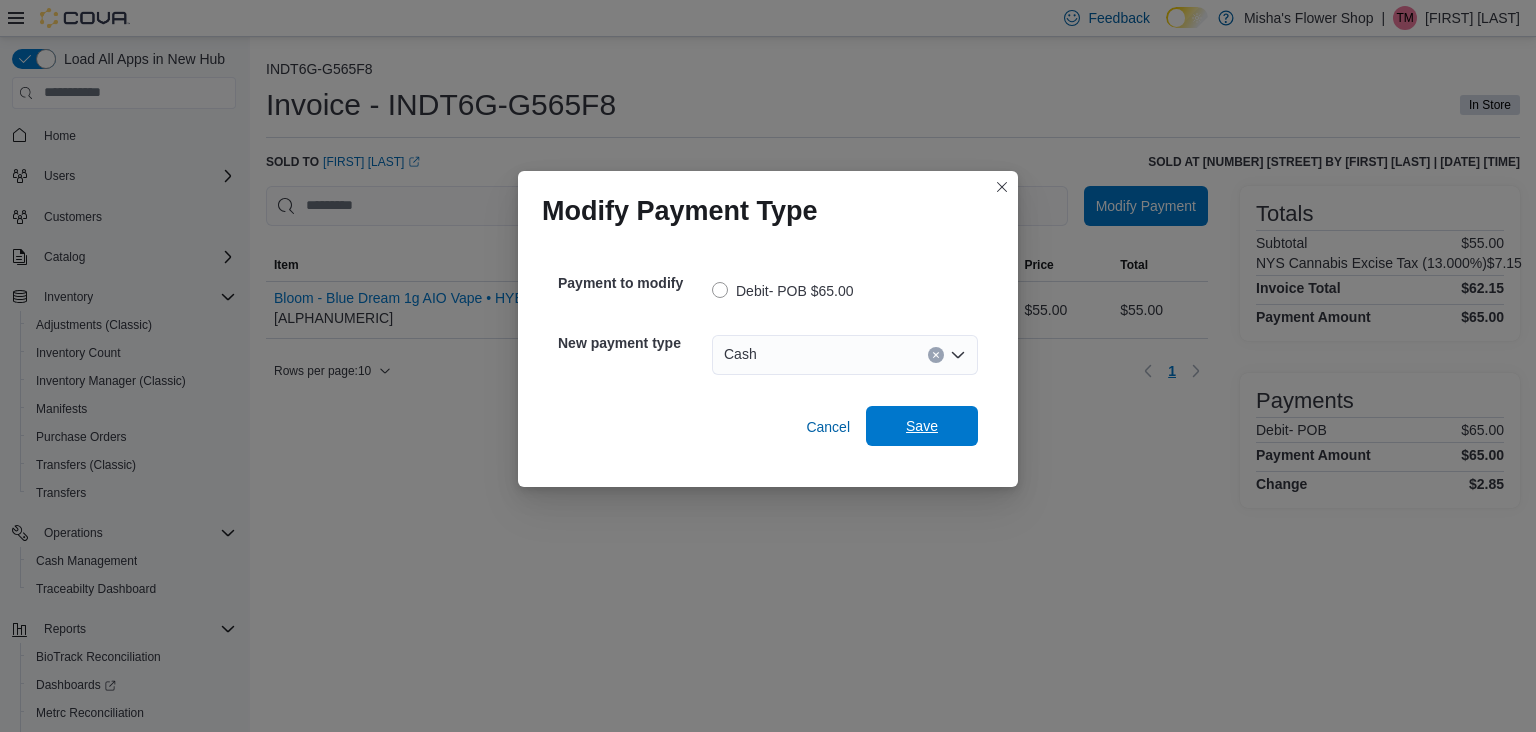 click on "Save" at bounding box center [922, 426] 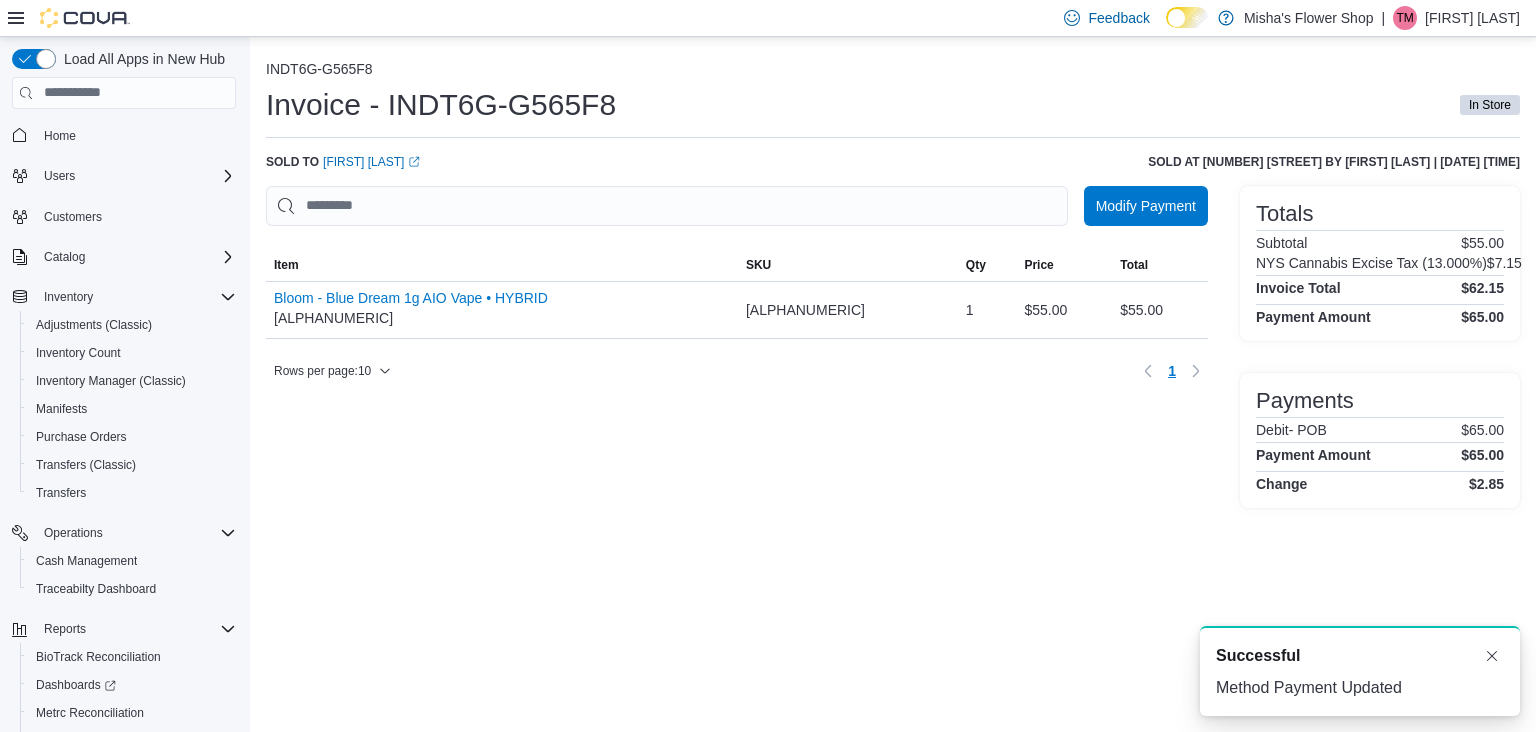 scroll, scrollTop: 0, scrollLeft: 0, axis: both 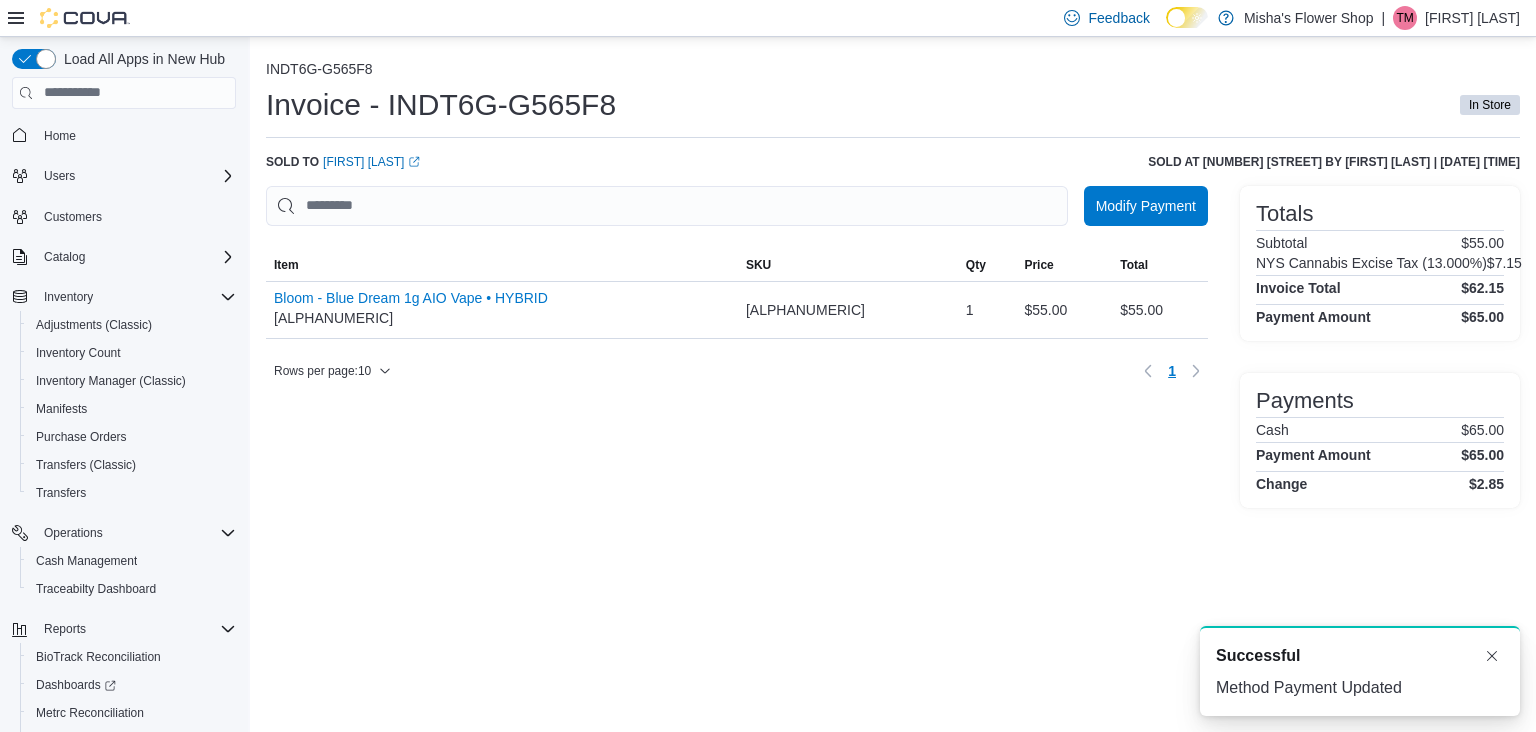 click on "Modify Payment Sorting MemoryTable from EuiInMemoryTable; Page 1 of 1. Item SKU Qty Price Total Item Bloom - Blue Dream 1g AIO Vape • HYBRID BV-1810-003 SKU E42NYF8V Qty 1 Price $55.00 Total $55.00 Rows per page :  10 Page 1 of 1 1" at bounding box center [737, 347] 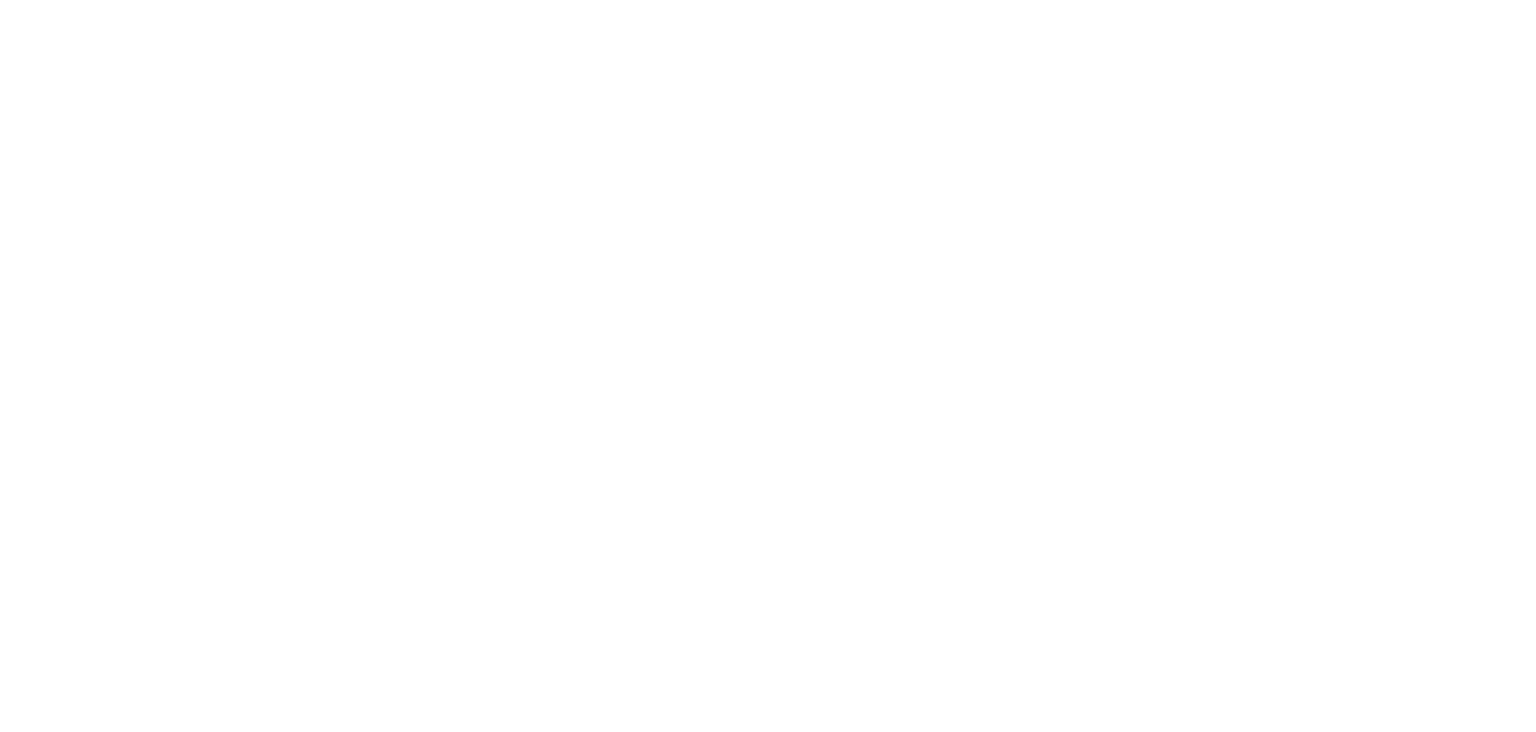 scroll, scrollTop: 0, scrollLeft: 0, axis: both 